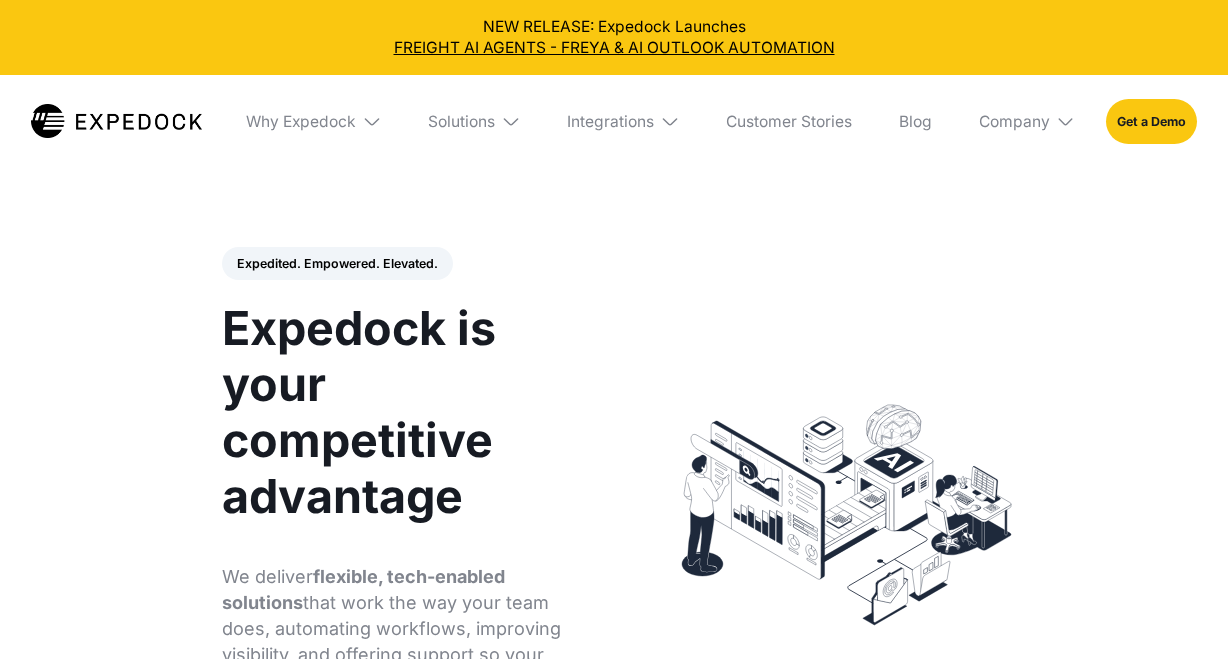 select 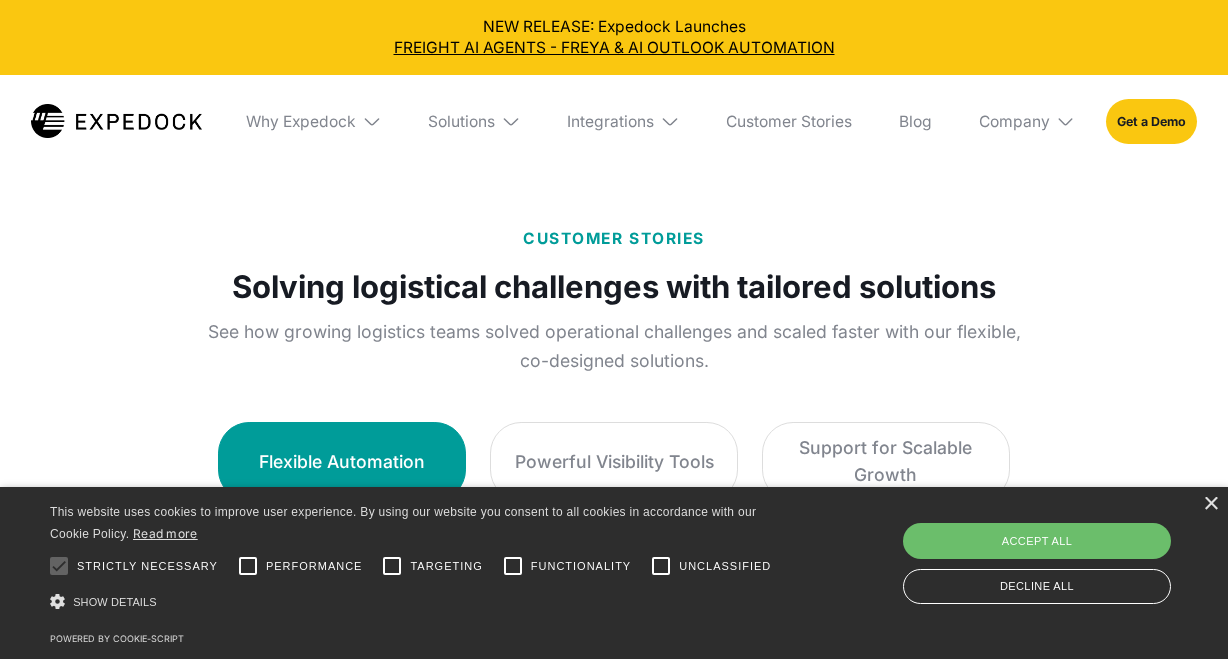 scroll, scrollTop: 1035, scrollLeft: 0, axis: vertical 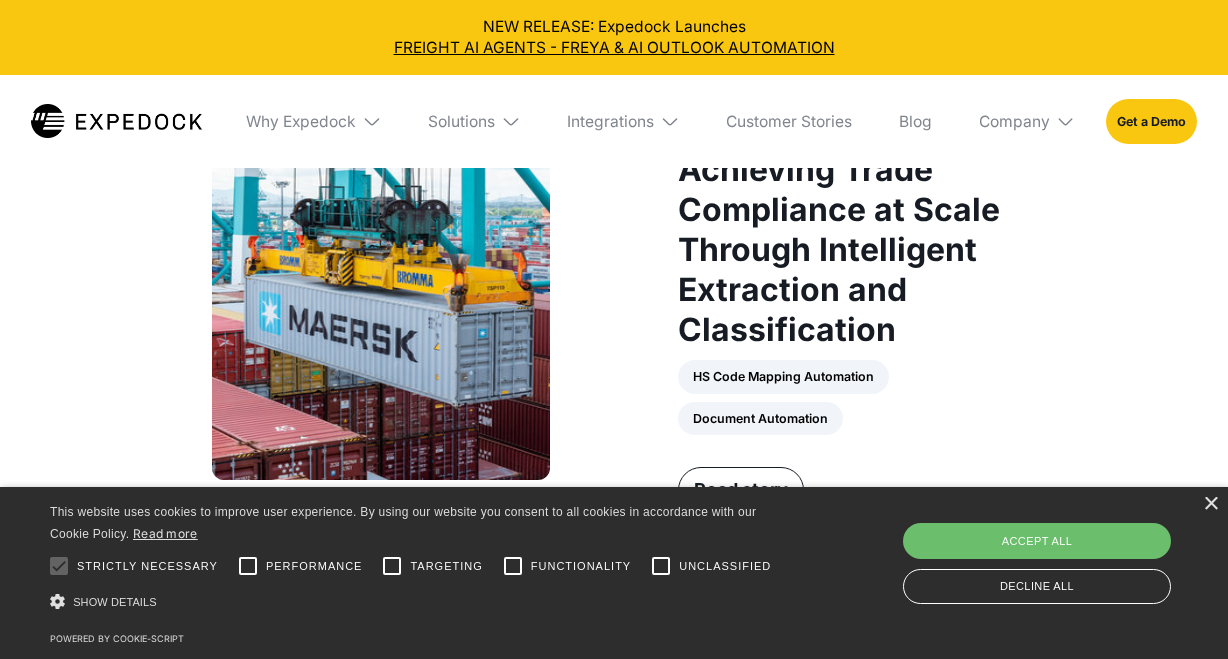 click on "×
This website uses cookies to improve user experience. By using our website you consent to all cookies in accordance with our Cookie Policy.
Read more
Strictly necessary
Performance
Targeting" at bounding box center [614, 573] 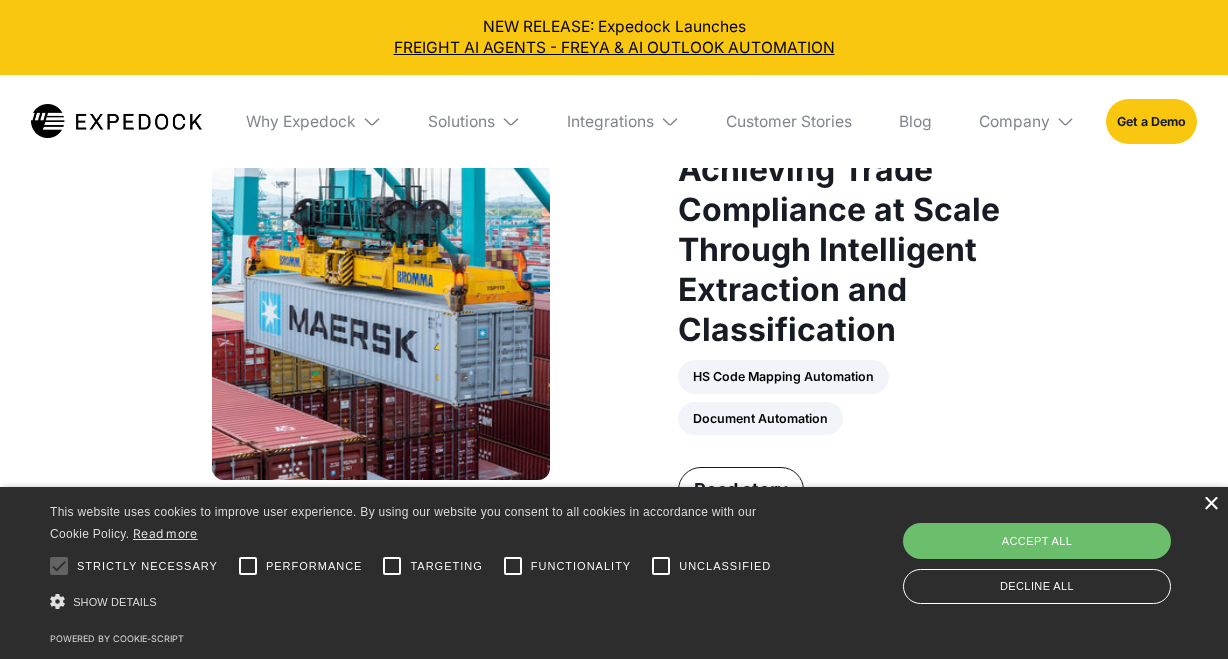 click on "×" at bounding box center [1210, 504] 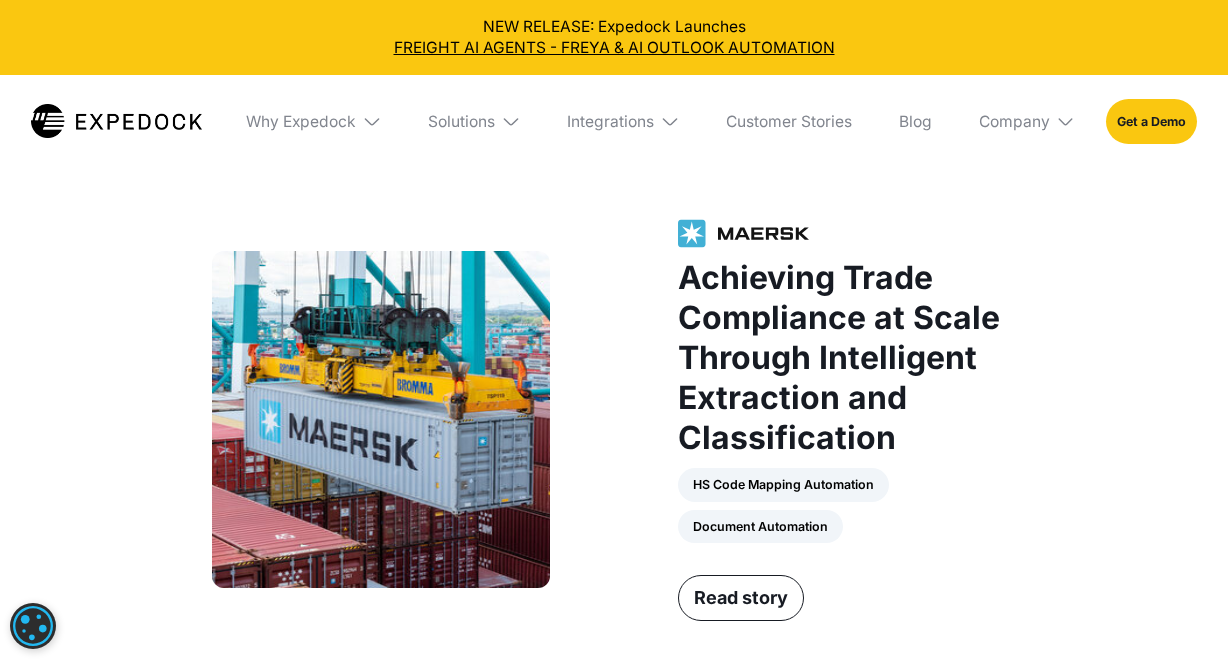scroll, scrollTop: 2478, scrollLeft: 0, axis: vertical 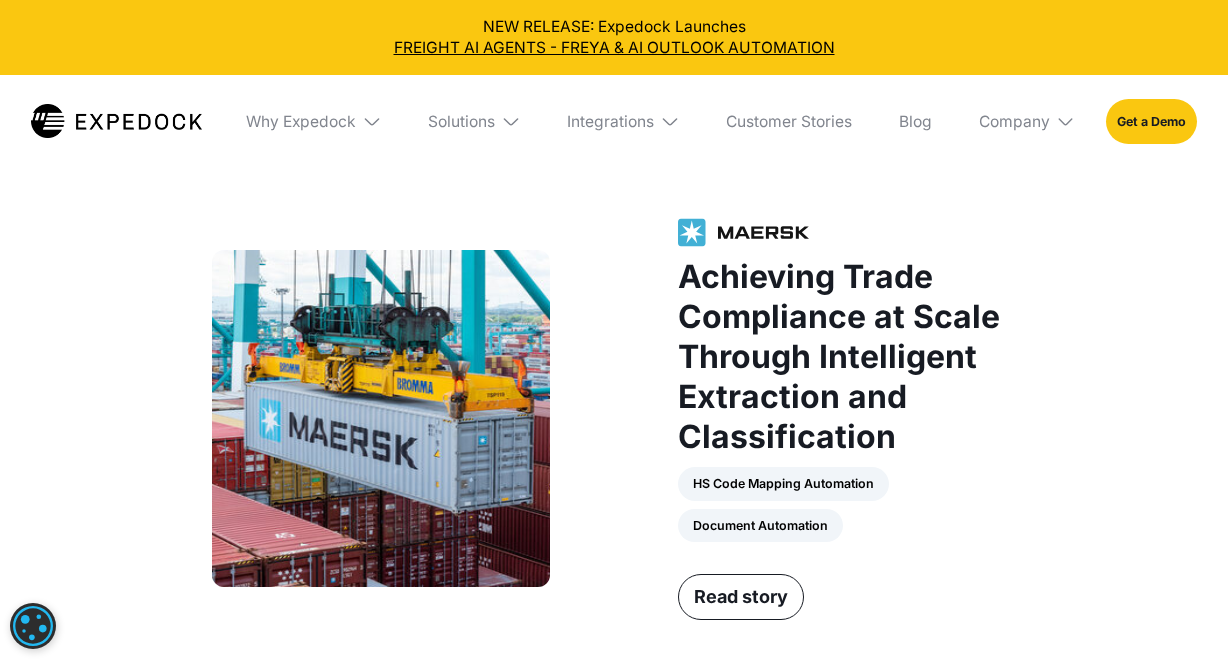 click at bounding box center [371, 121] 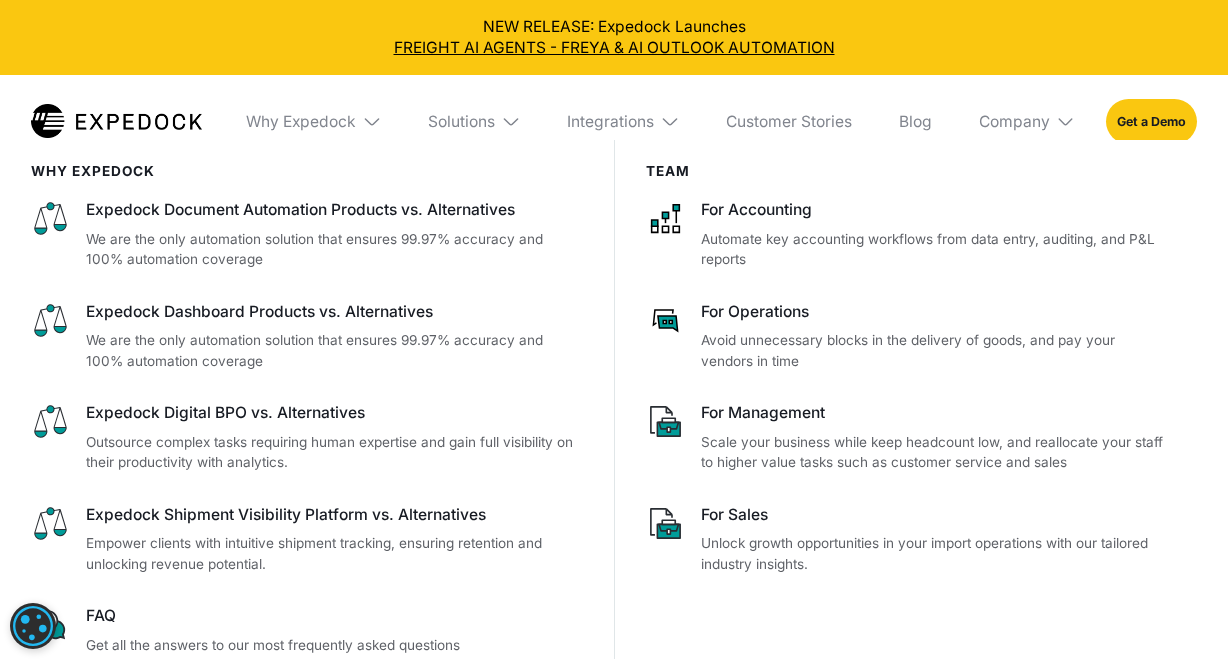 click at bounding box center (371, 121) 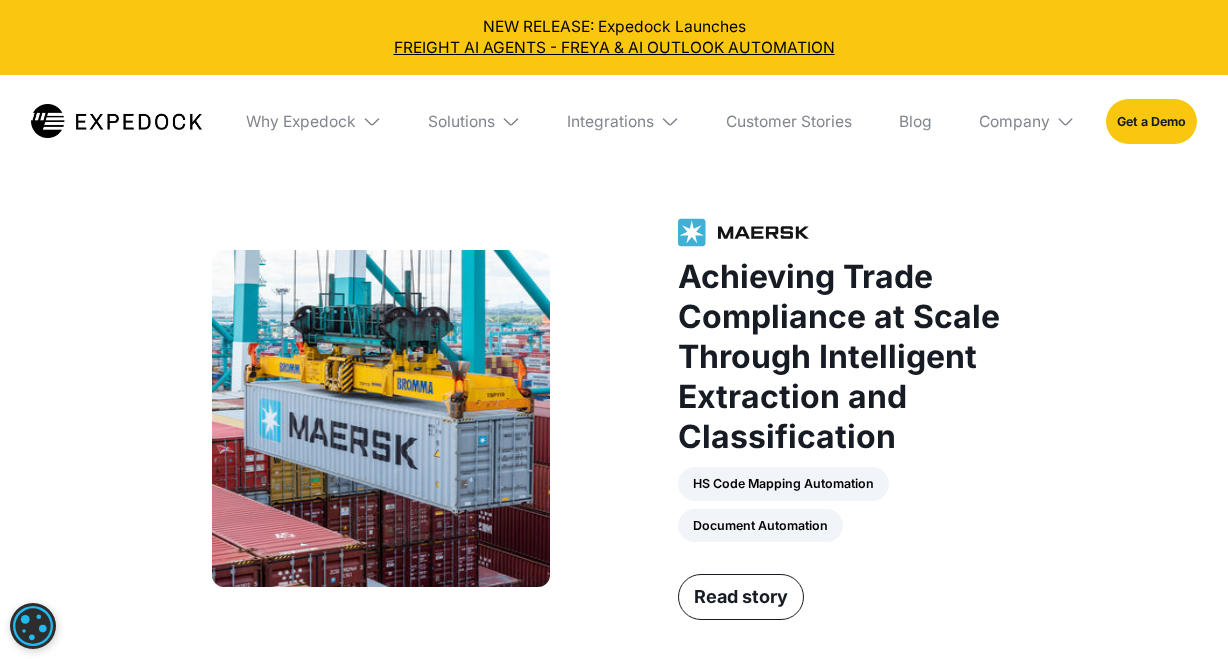 click on "Solutions" at bounding box center [475, 121] 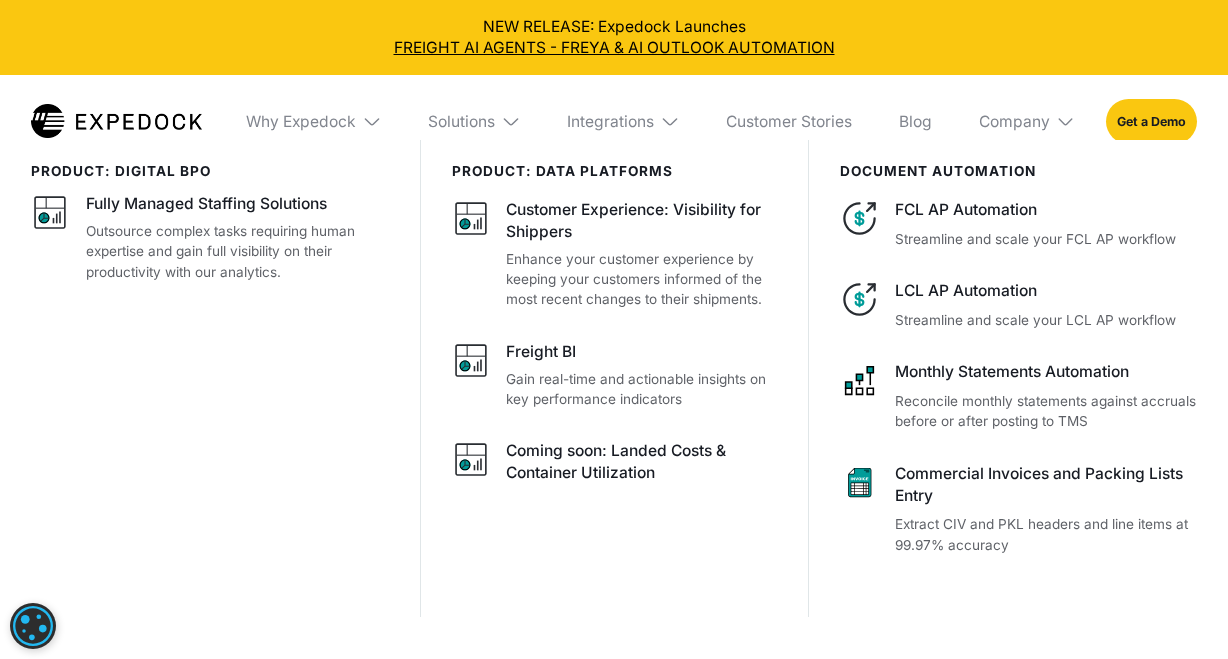 click at bounding box center [371, 121] 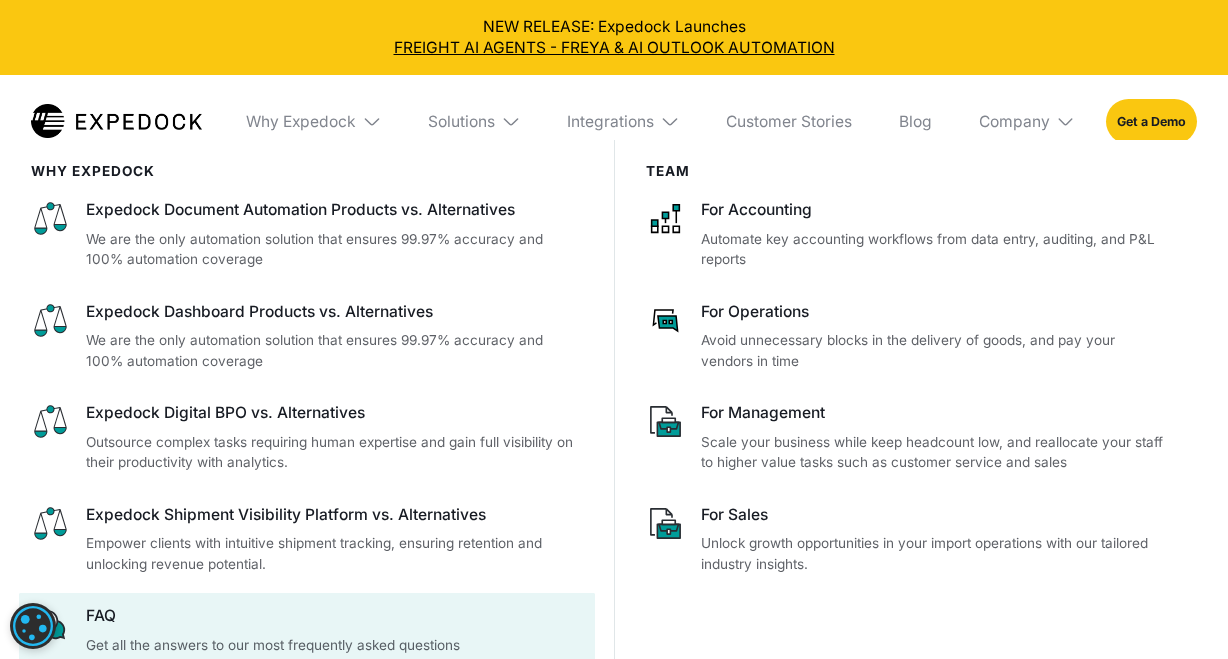 click on "FAQ" at bounding box center [334, 616] 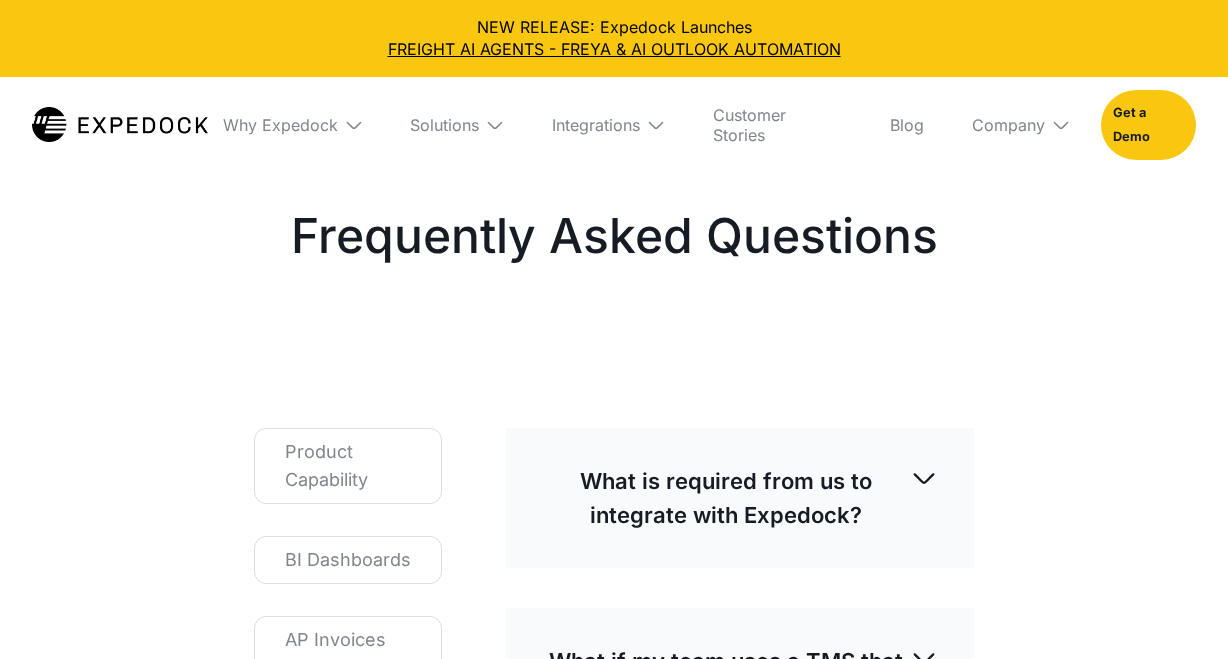 select 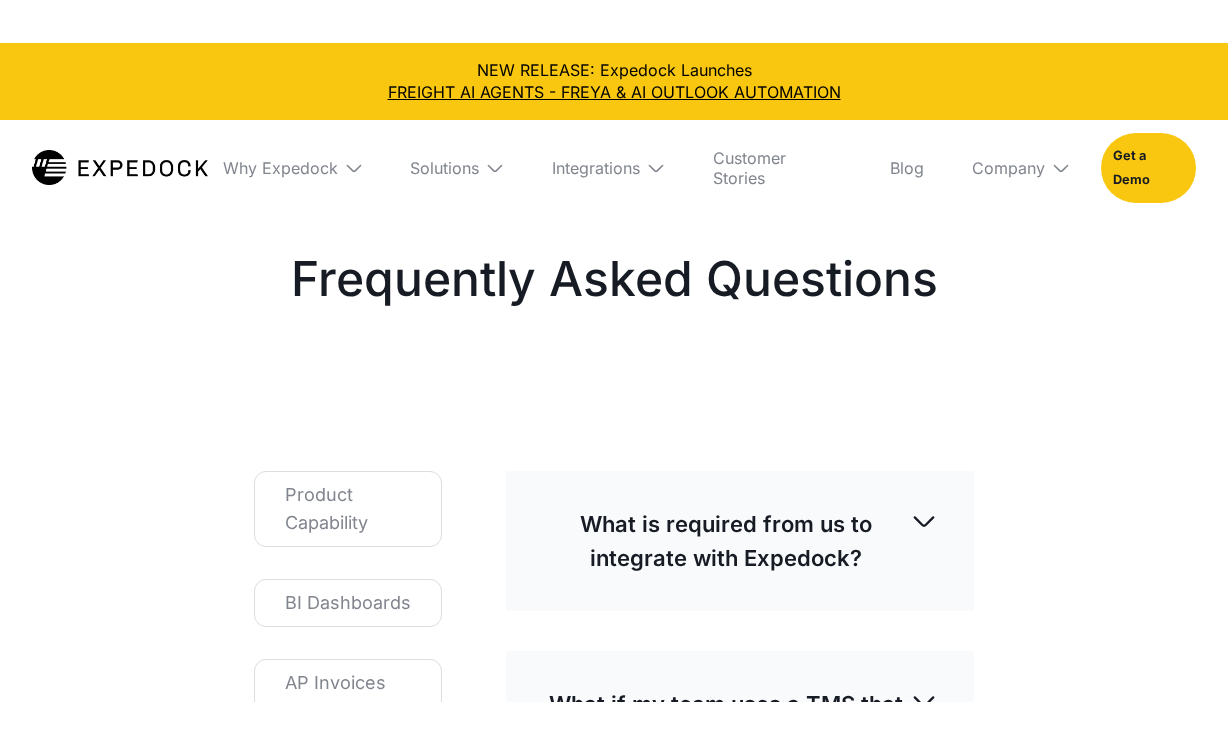 scroll, scrollTop: 0, scrollLeft: 0, axis: both 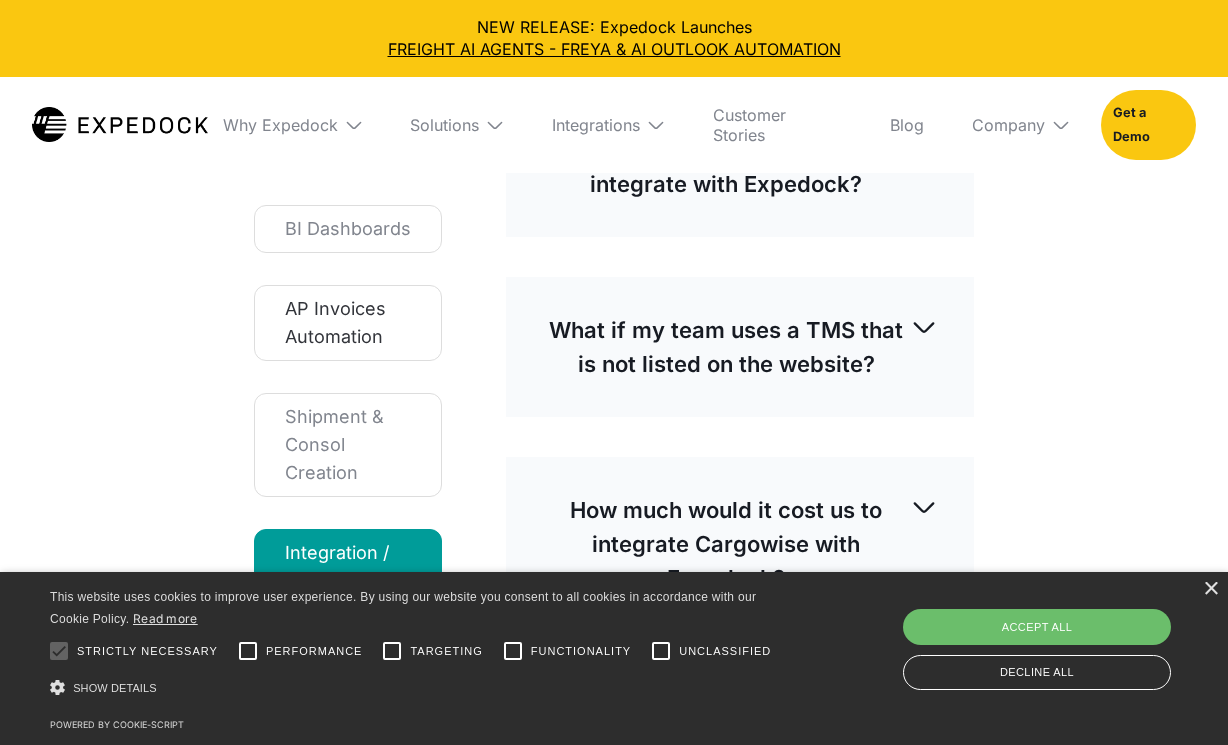 click on "AP Invoices Automation" at bounding box center [348, 323] 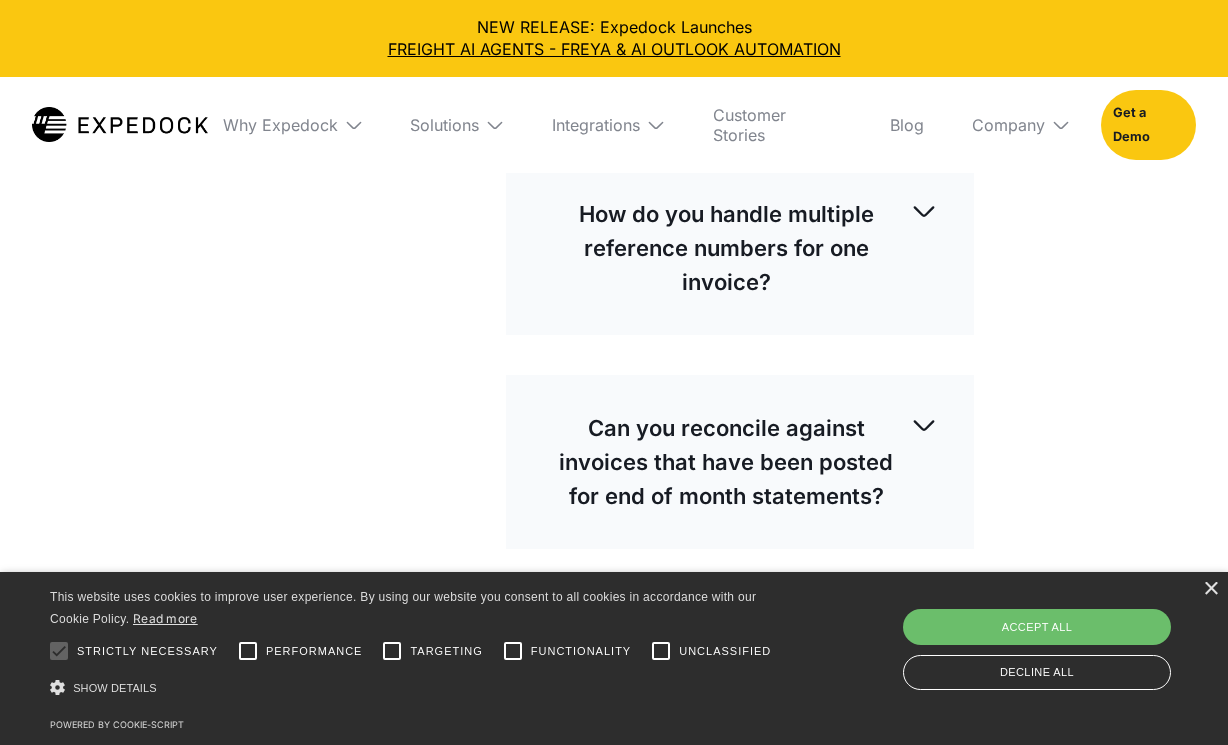 scroll, scrollTop: 831, scrollLeft: 0, axis: vertical 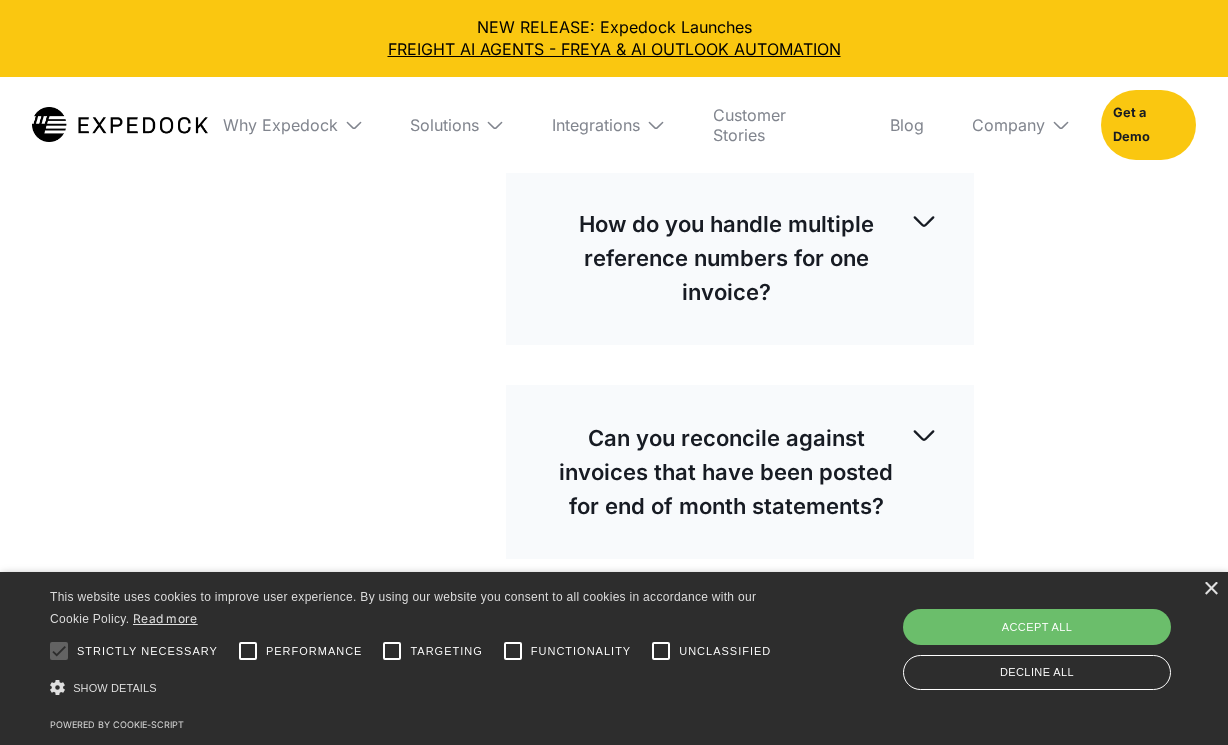 click on "How do you handle multiple reference numbers for one invoice?" at bounding box center [726, 258] 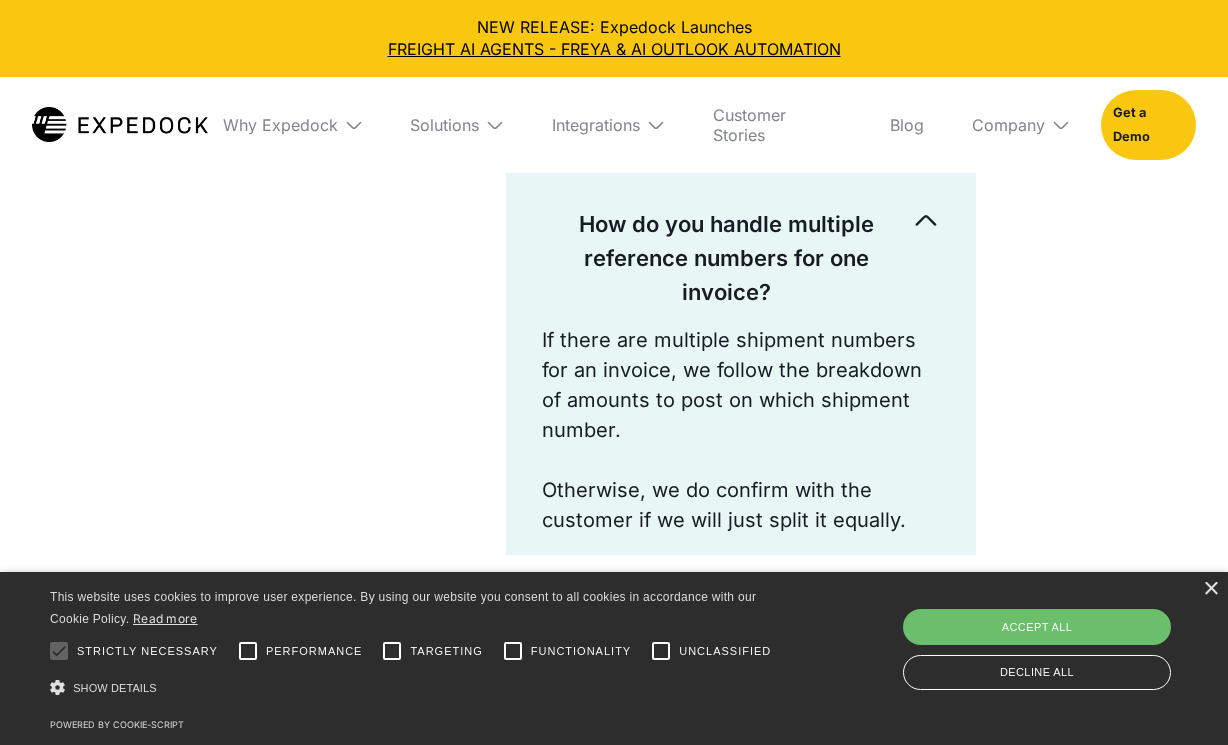 click on "How do you handle multiple reference numbers for one invoice?" at bounding box center [727, 258] 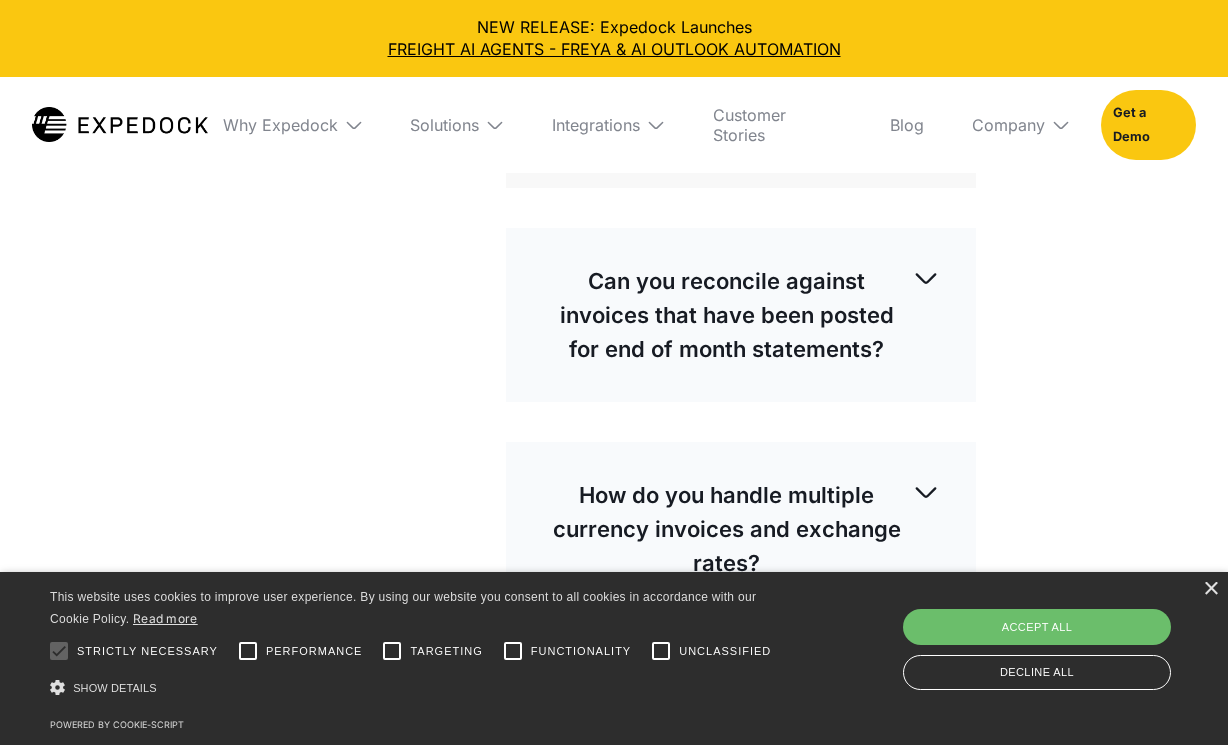 scroll, scrollTop: 1013, scrollLeft: 0, axis: vertical 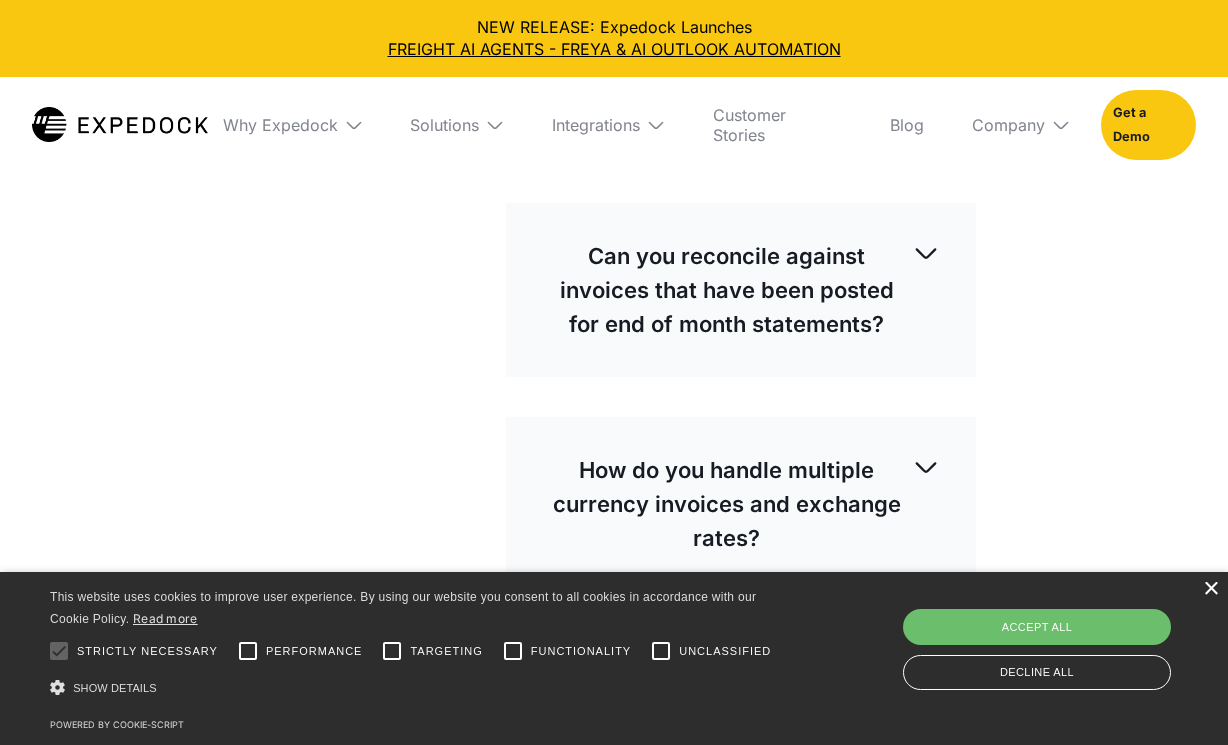 click on "×" at bounding box center (1210, 589) 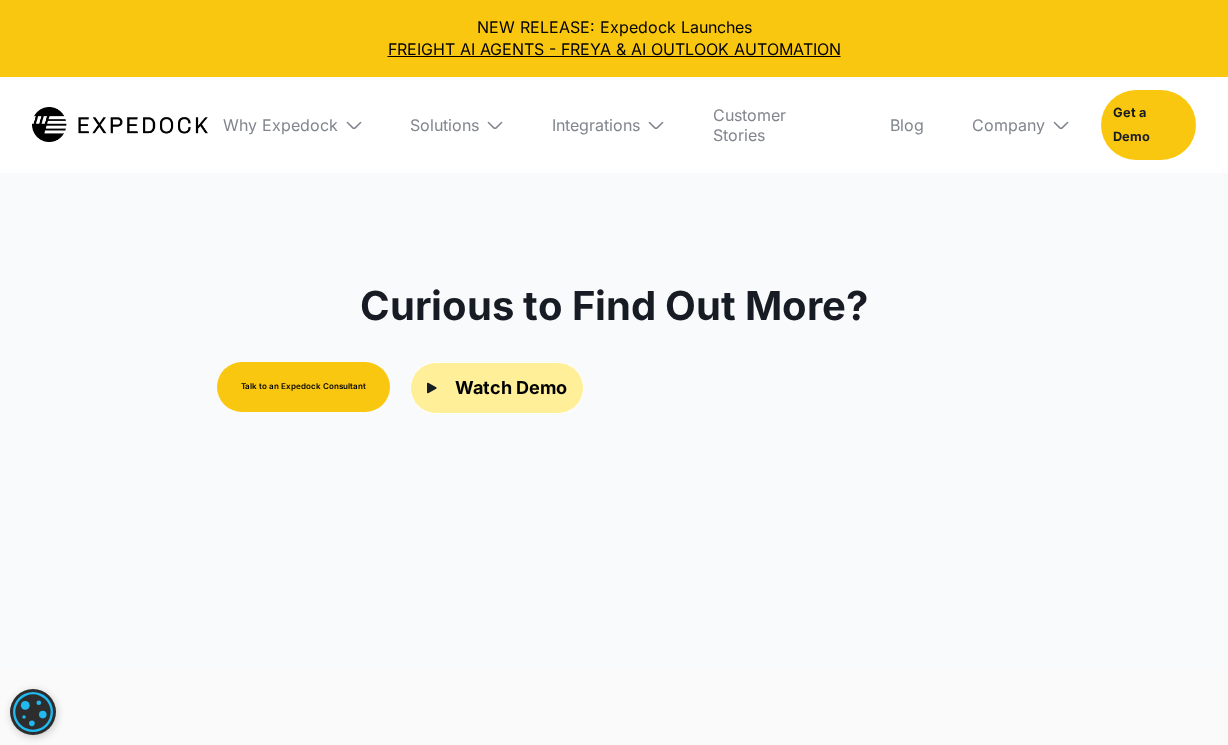 scroll, scrollTop: 1782, scrollLeft: 0, axis: vertical 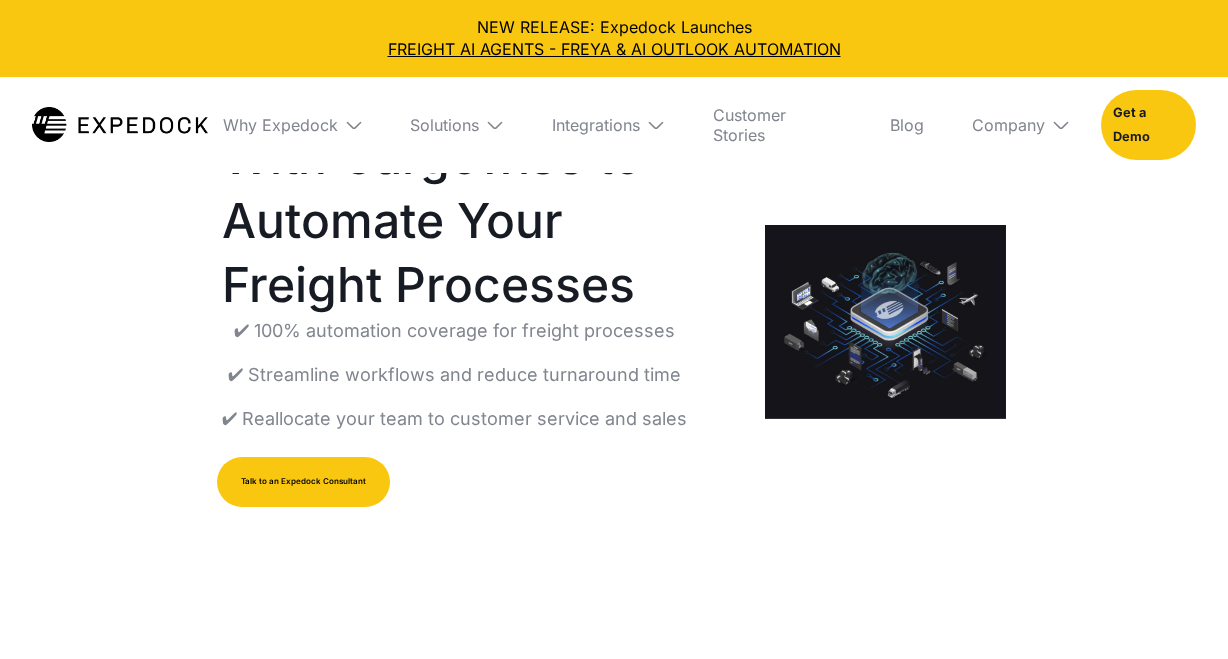 select 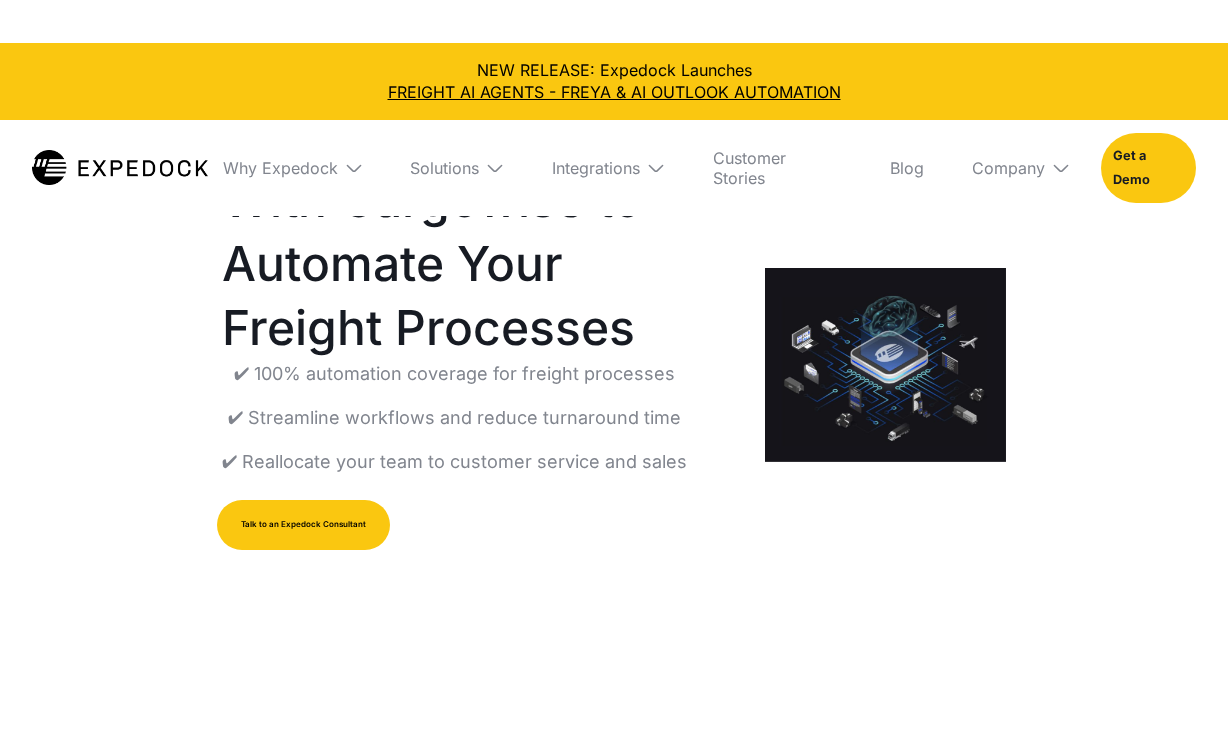 scroll, scrollTop: 0, scrollLeft: 0, axis: both 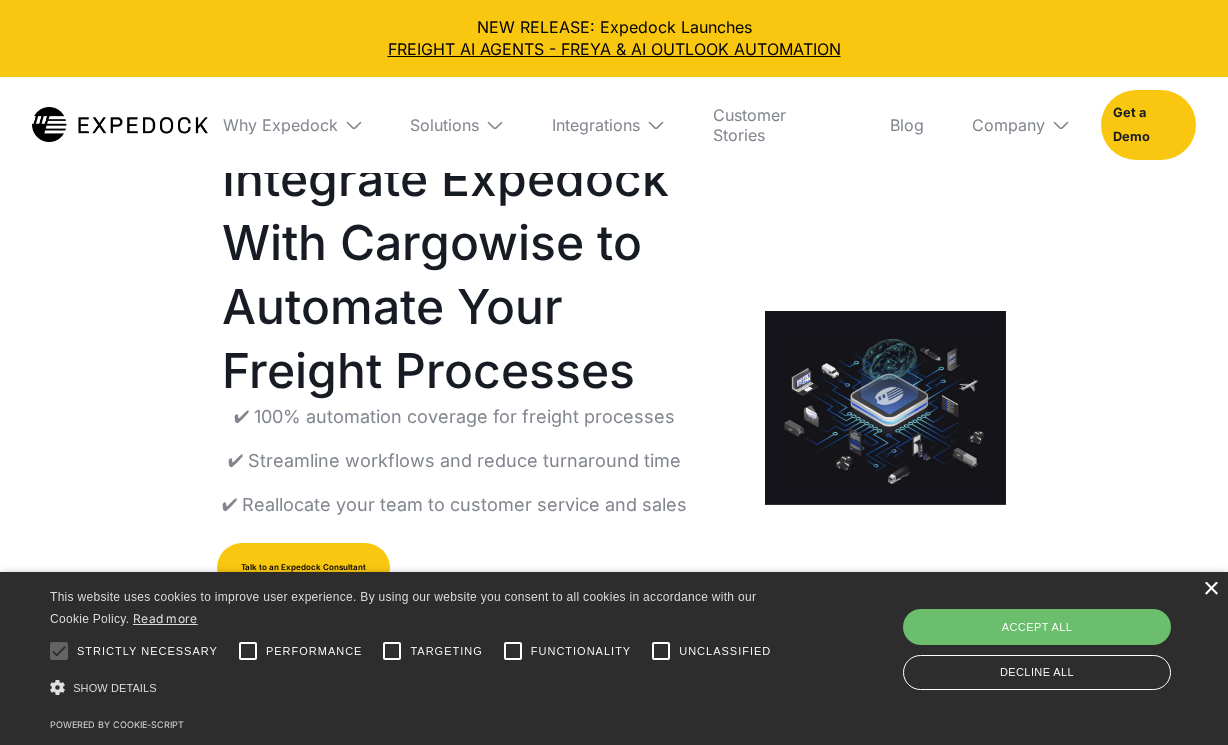 click on "×" at bounding box center (1210, 589) 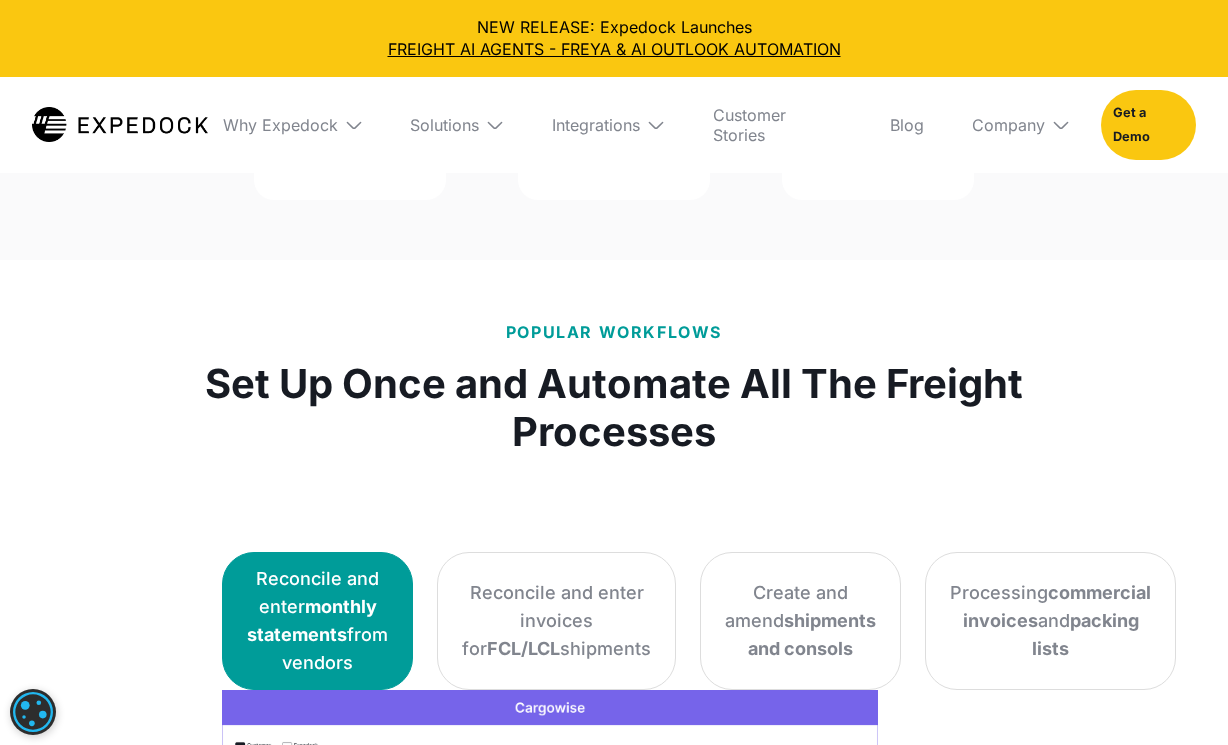 scroll, scrollTop: 3124, scrollLeft: 0, axis: vertical 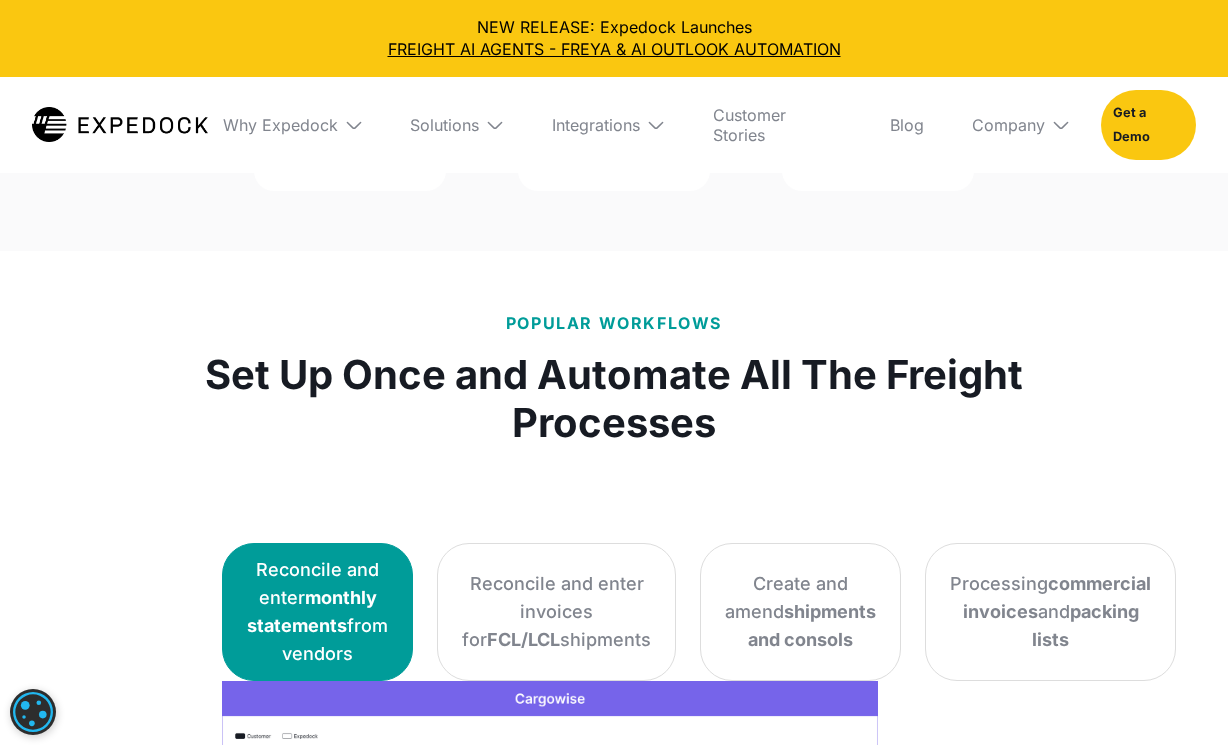click at bounding box center (354, 125) 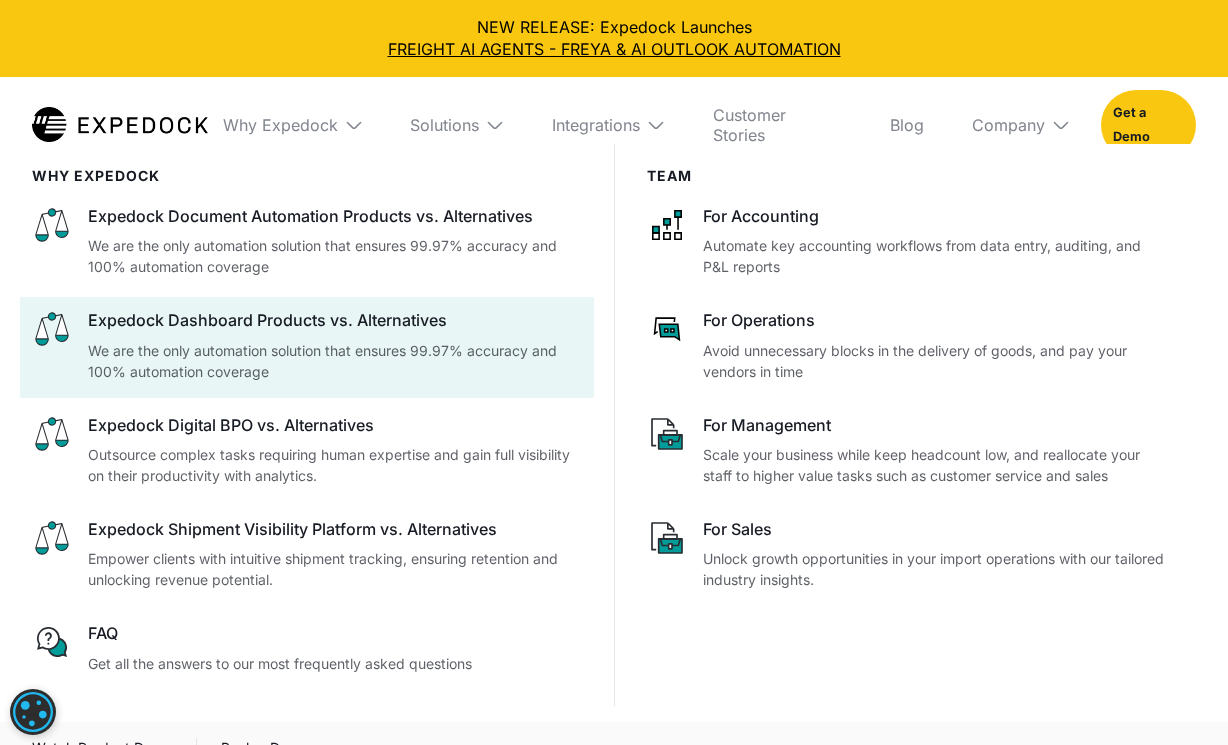scroll, scrollTop: 3722, scrollLeft: 0, axis: vertical 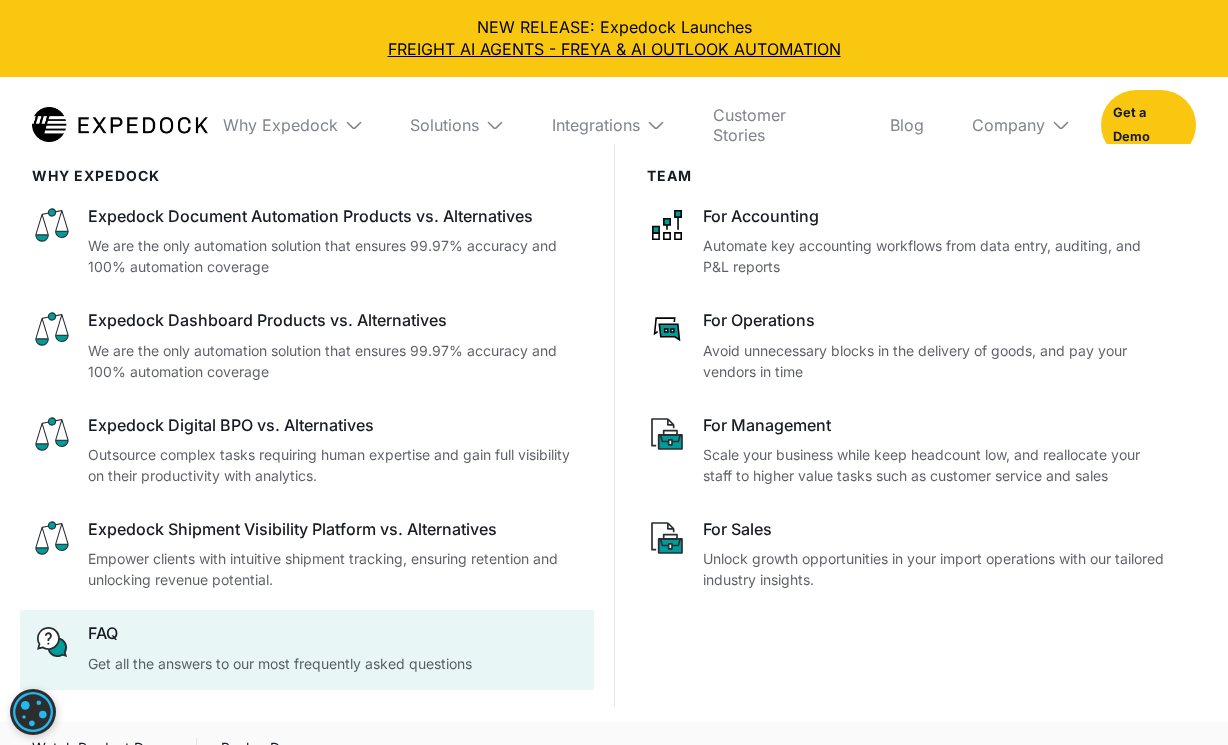 click on "FAQ" at bounding box center (335, 633) 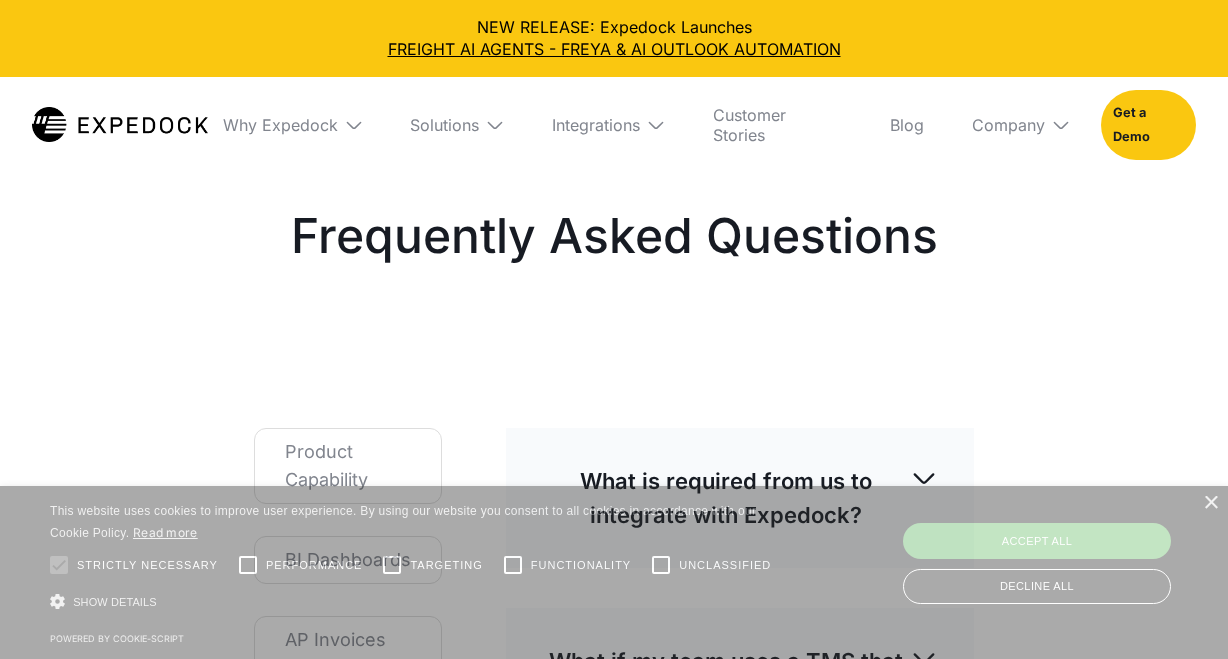 select 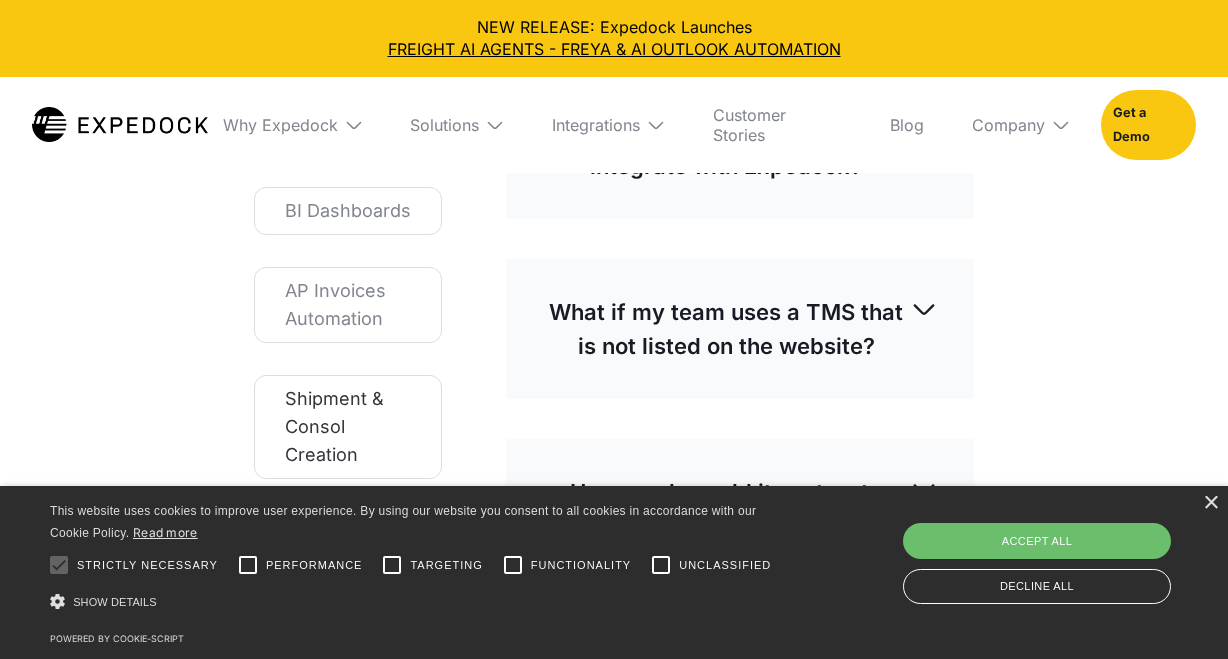 scroll, scrollTop: 385, scrollLeft: 0, axis: vertical 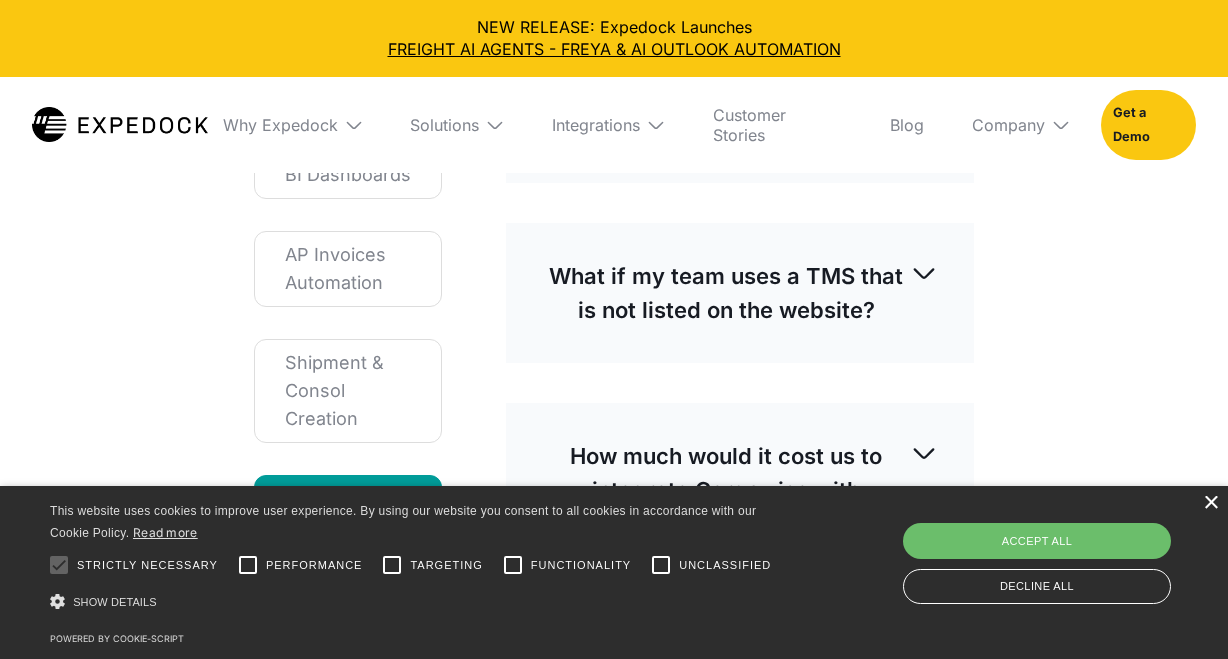 click on "×" at bounding box center [1210, 503] 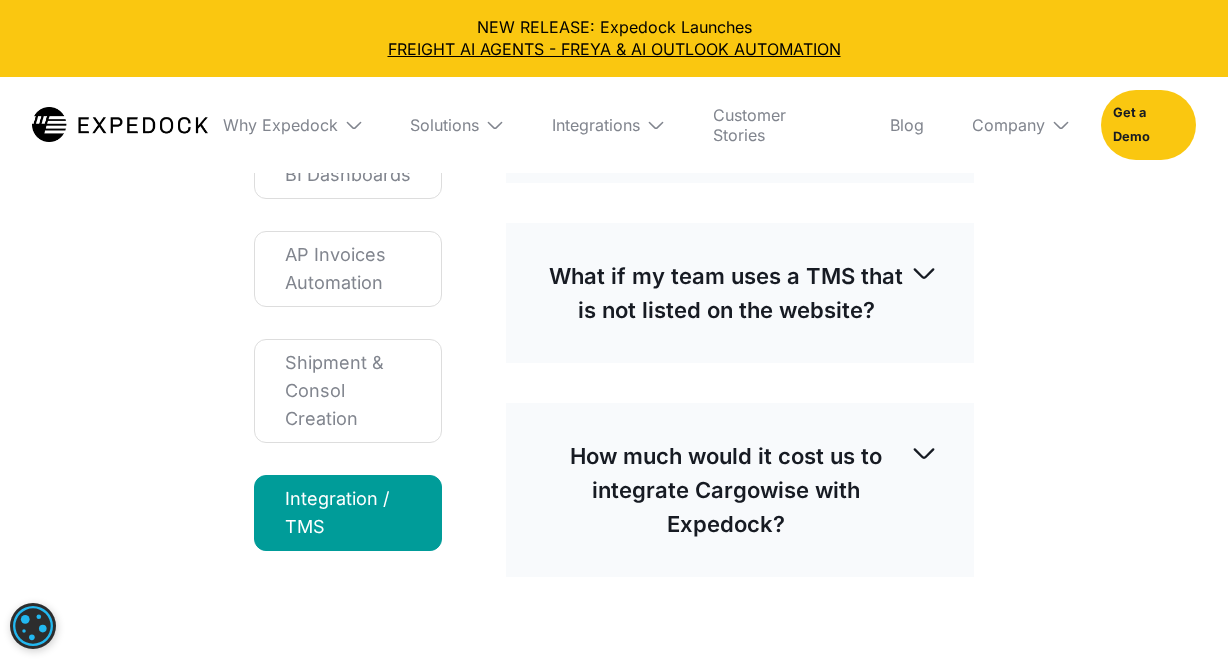 click on "How much would it cost us to integrate Cargowise with Expedock?" at bounding box center (740, 490) 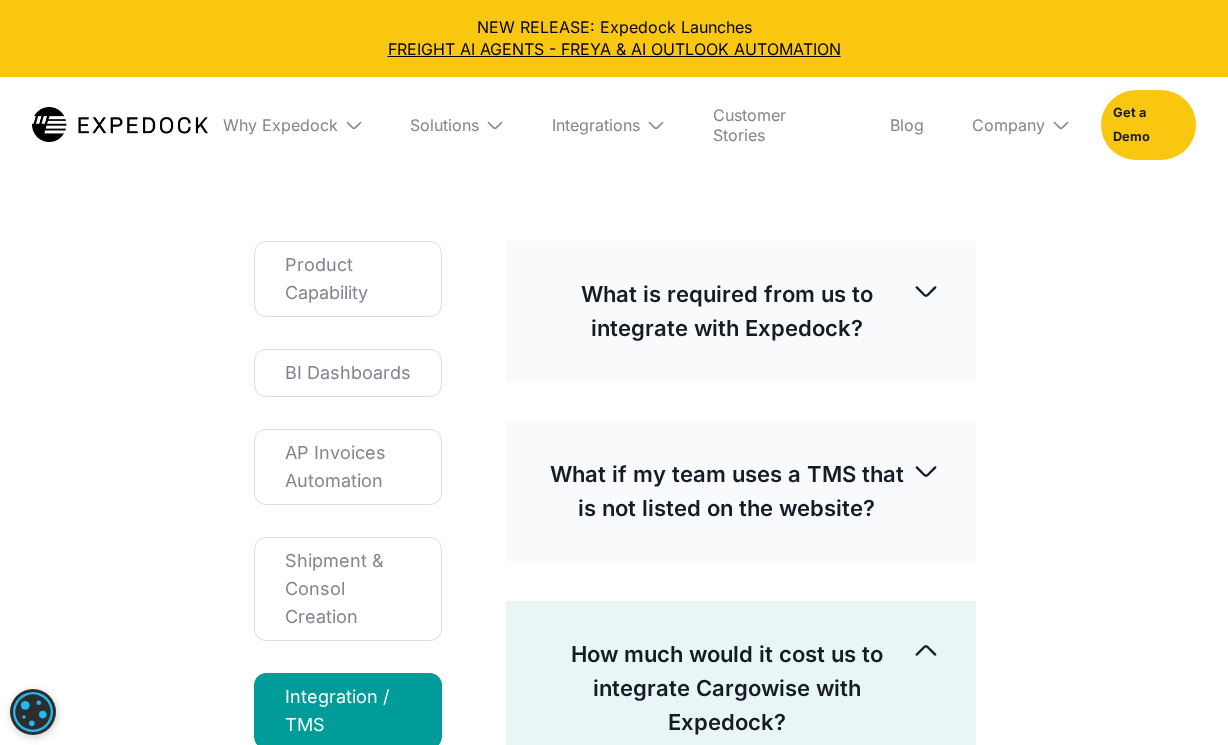 scroll, scrollTop: 225, scrollLeft: 0, axis: vertical 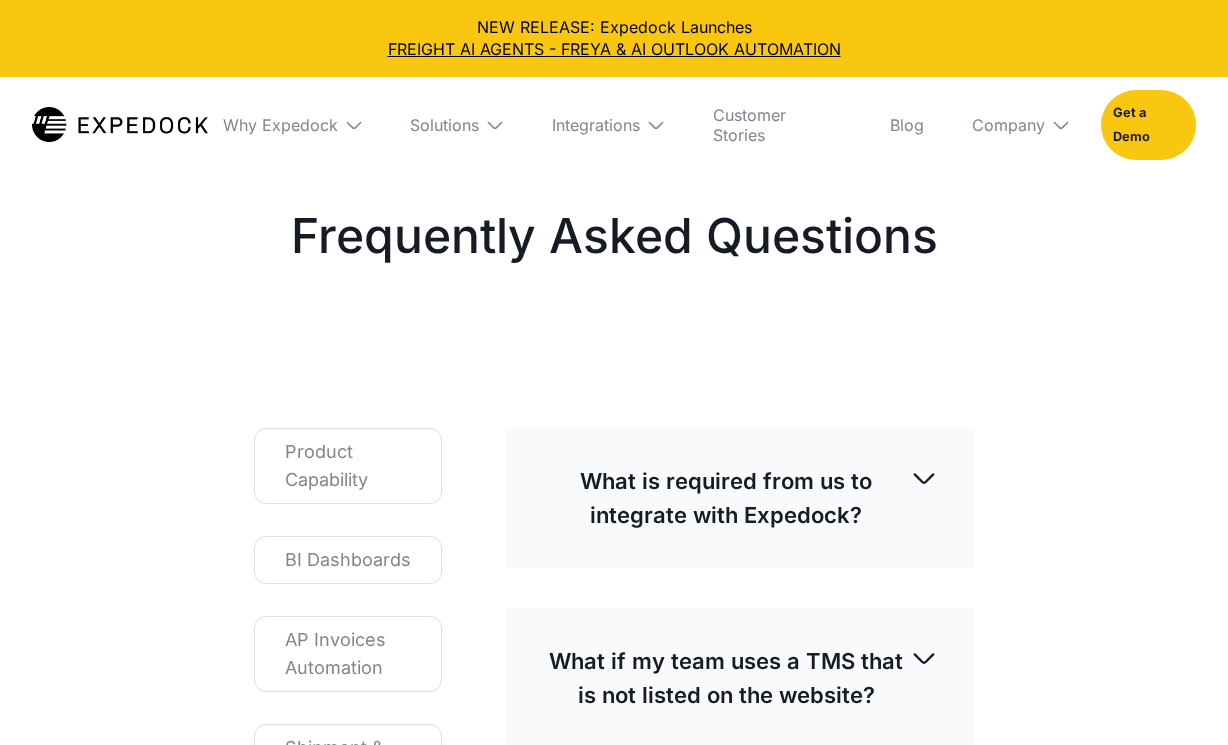 select 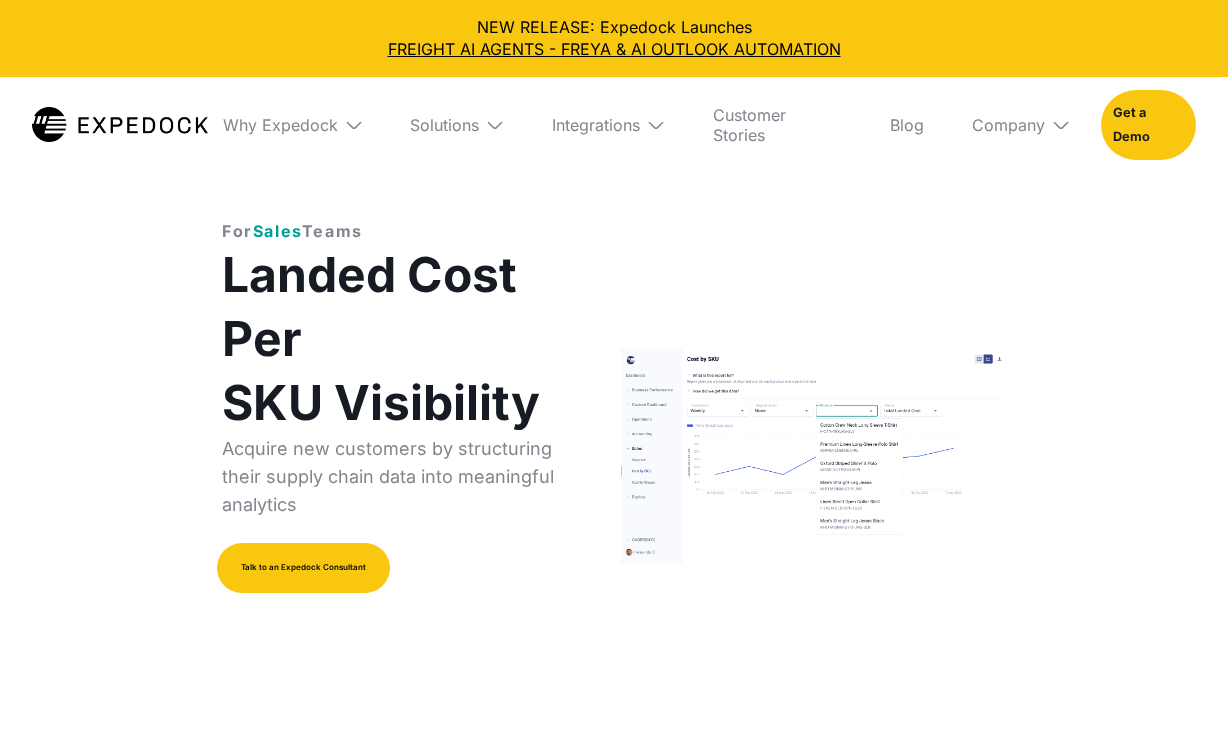 select 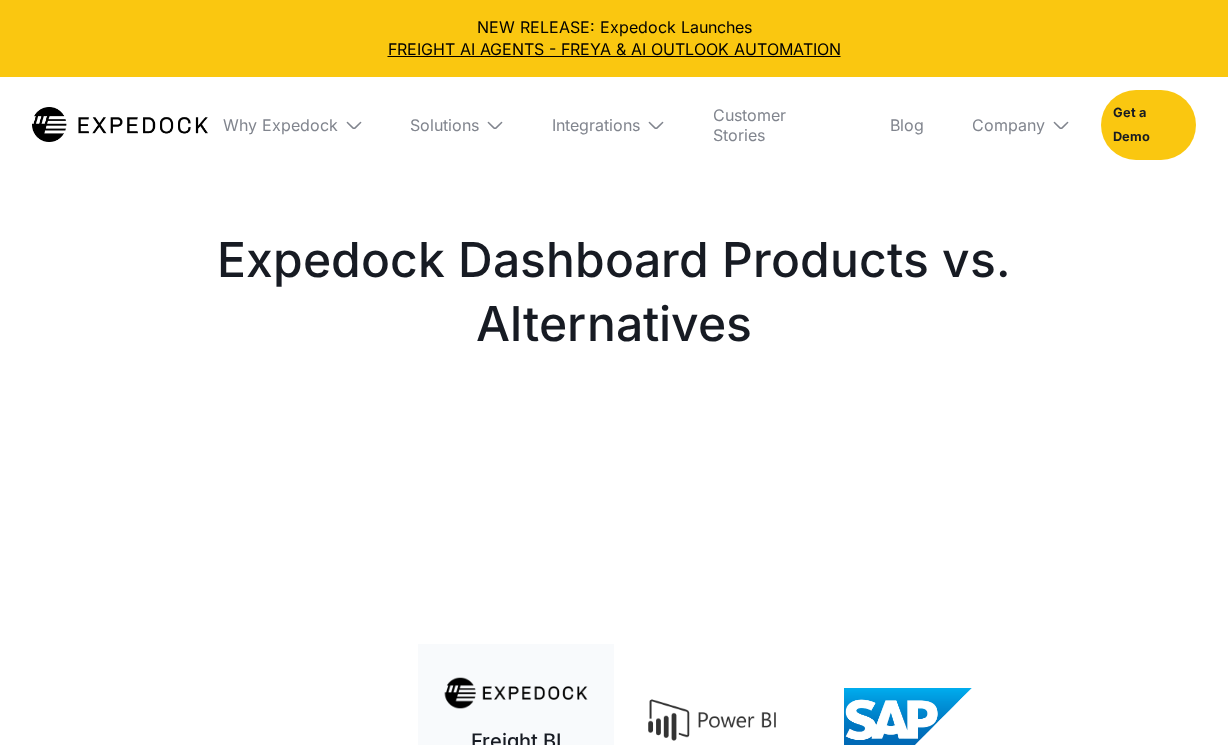 select 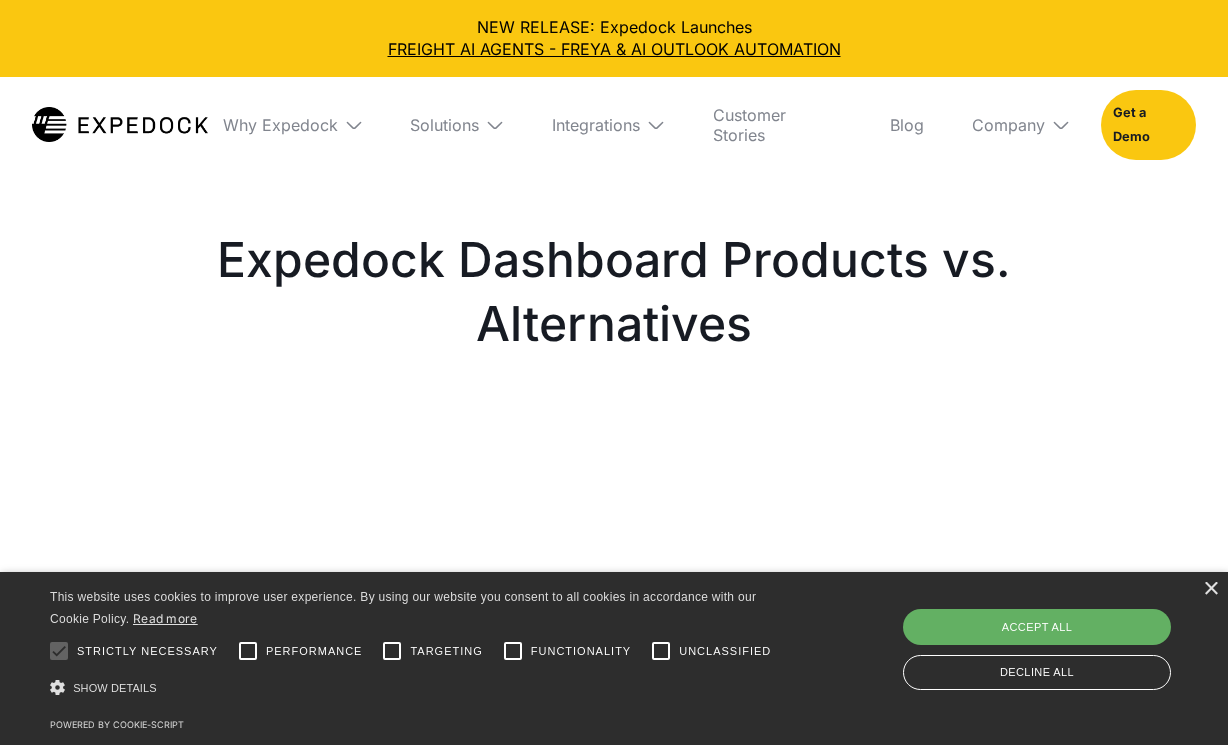 click on "Accept all" at bounding box center (1037, 627) 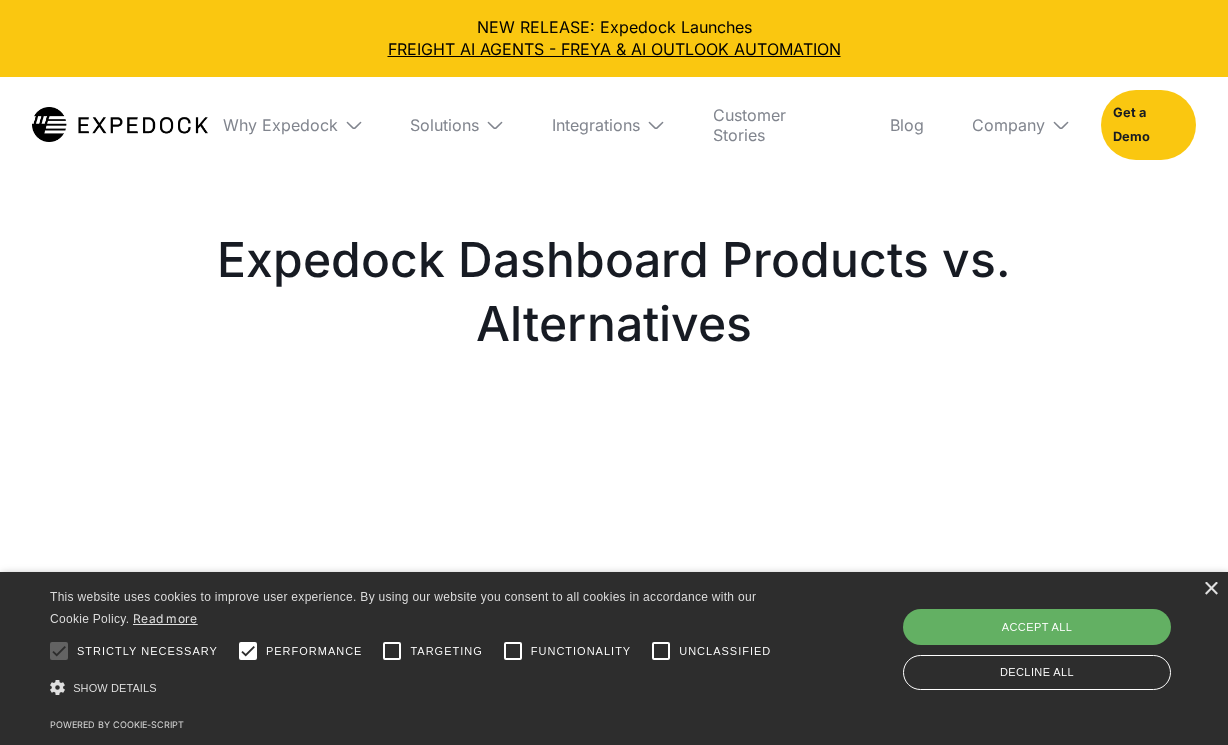 checkbox on "true" 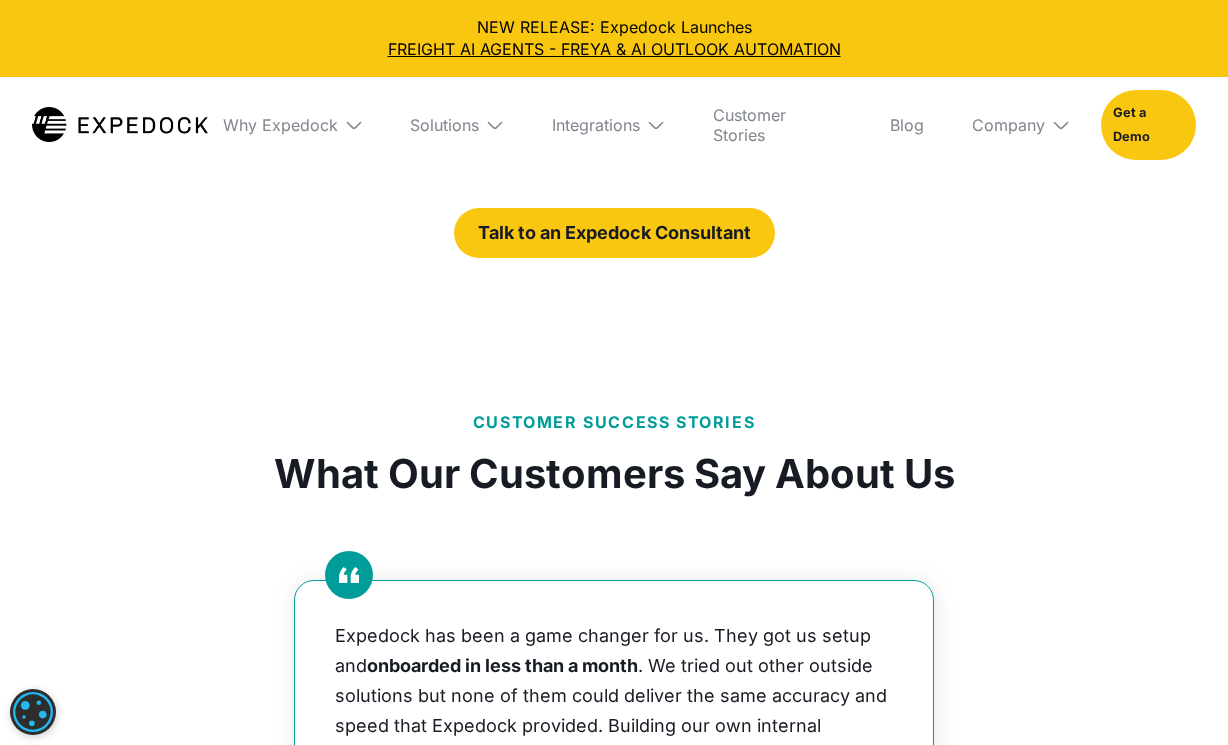 scroll, scrollTop: 1380, scrollLeft: 0, axis: vertical 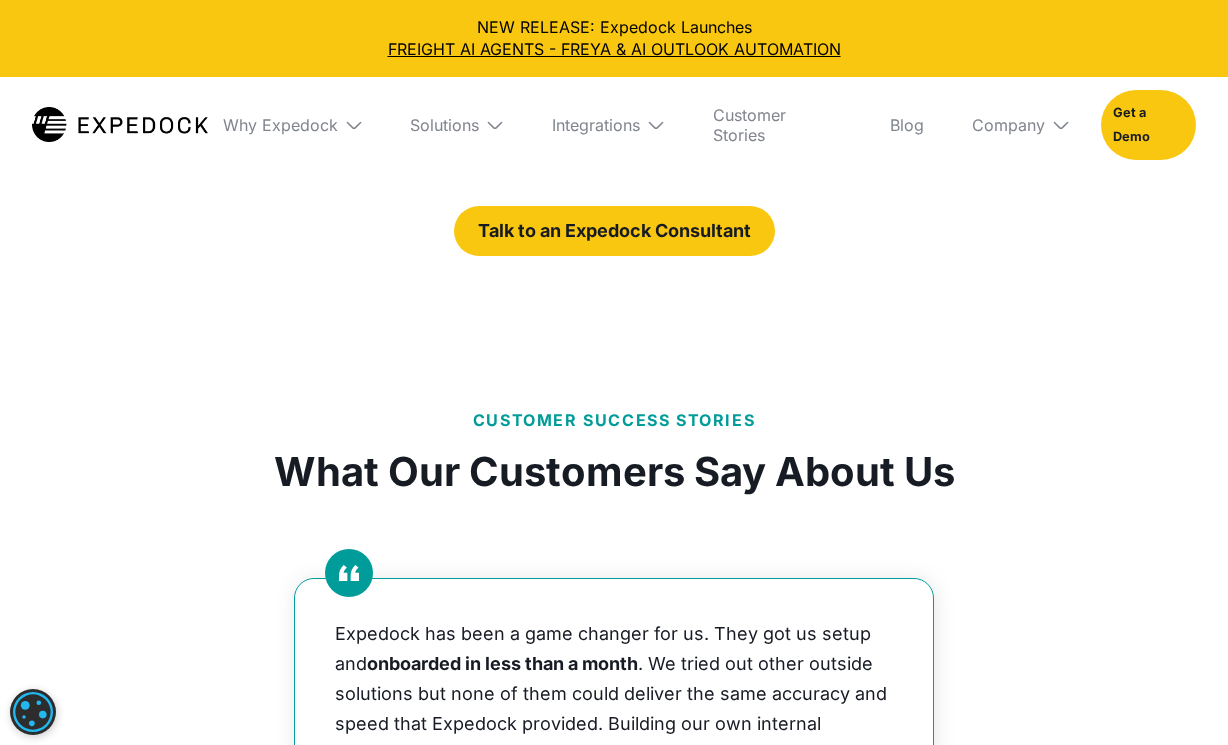 click on "Customer Success Stories What Our Customers Say About Us Expedock has been a game changer for us. They got us setup and  onboarded in less than [DURATION] . We tried out other outside solutions but none of them could deliver the same accuracy and speed that Expedock provided. Building our own internal solution would have taken months and hundreds of thousands of dollars.  ‍ With Expedock, we were able to focus our resources to key parts of the business and be confident that process would be delivered. They already understood the freight side of the business and could  quickly articulate the core scope of the problem we were trying to solve .  ‍ They are a  trusted partner  and we are already looking to expand our partnership with them through enhancements on our current solution. ‍ [NAME] Finance Manager, Wayfair Because Expedock saves my customs and import team [DURATION] a week, we can now focus on learning new regulations, customer service & troubleshooting, and expediting billing. ‍ ‍" at bounding box center [614, 910] 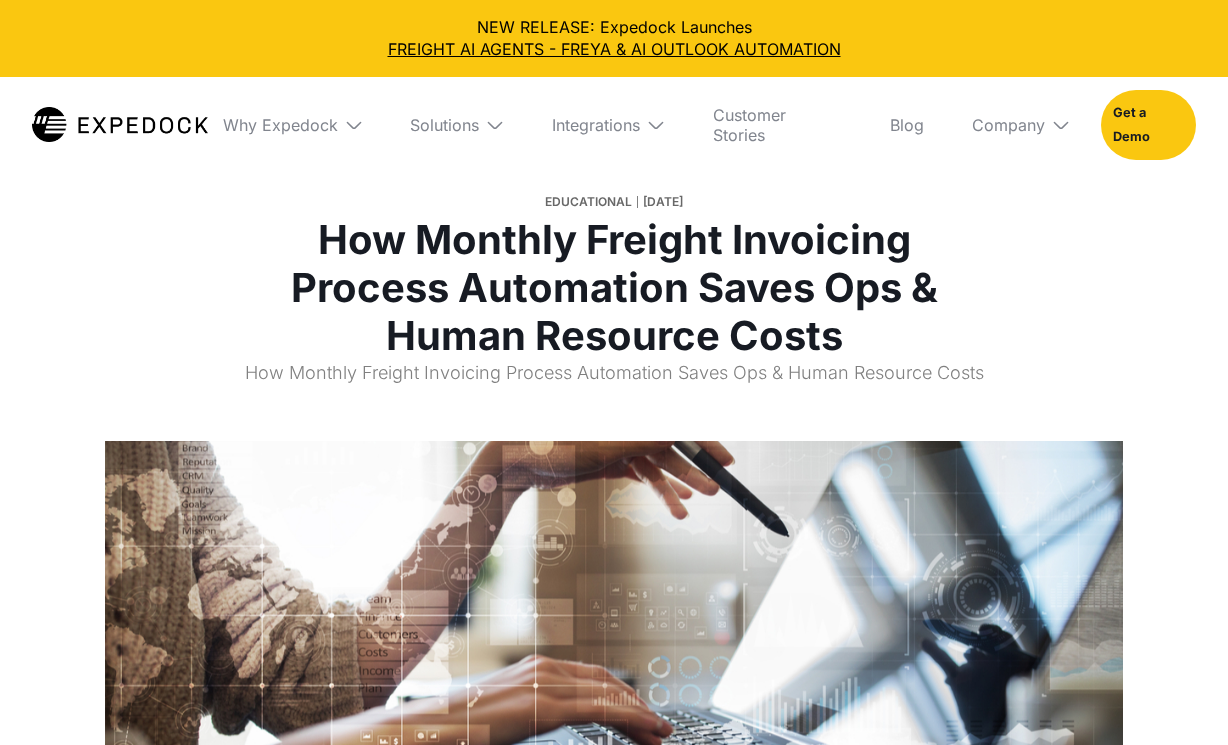 select 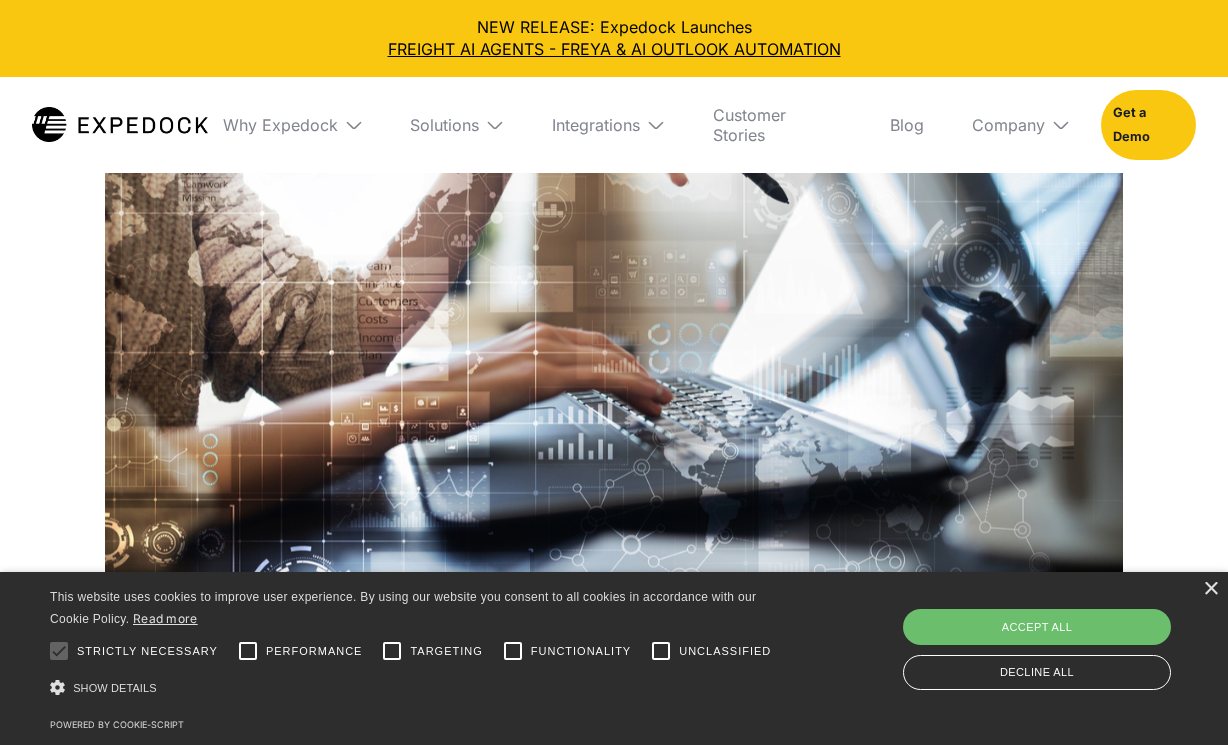 scroll, scrollTop: 368, scrollLeft: 0, axis: vertical 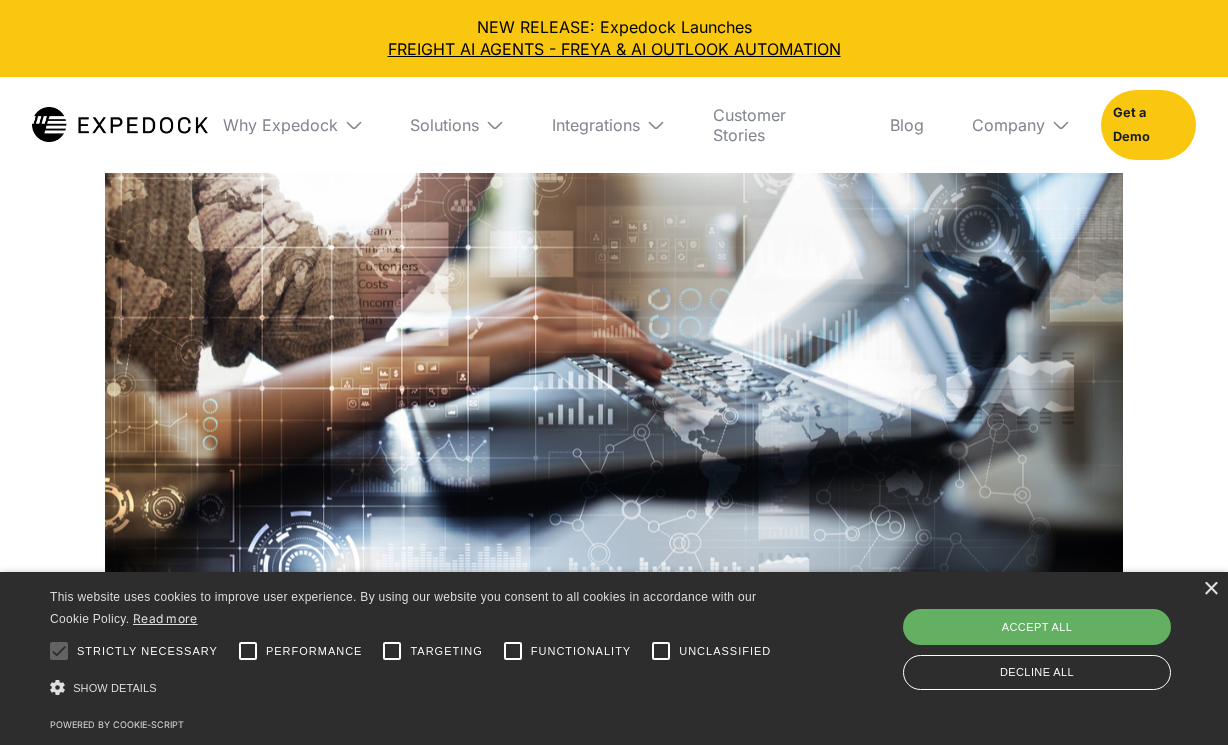 click on "Accept all" at bounding box center [1037, 627] 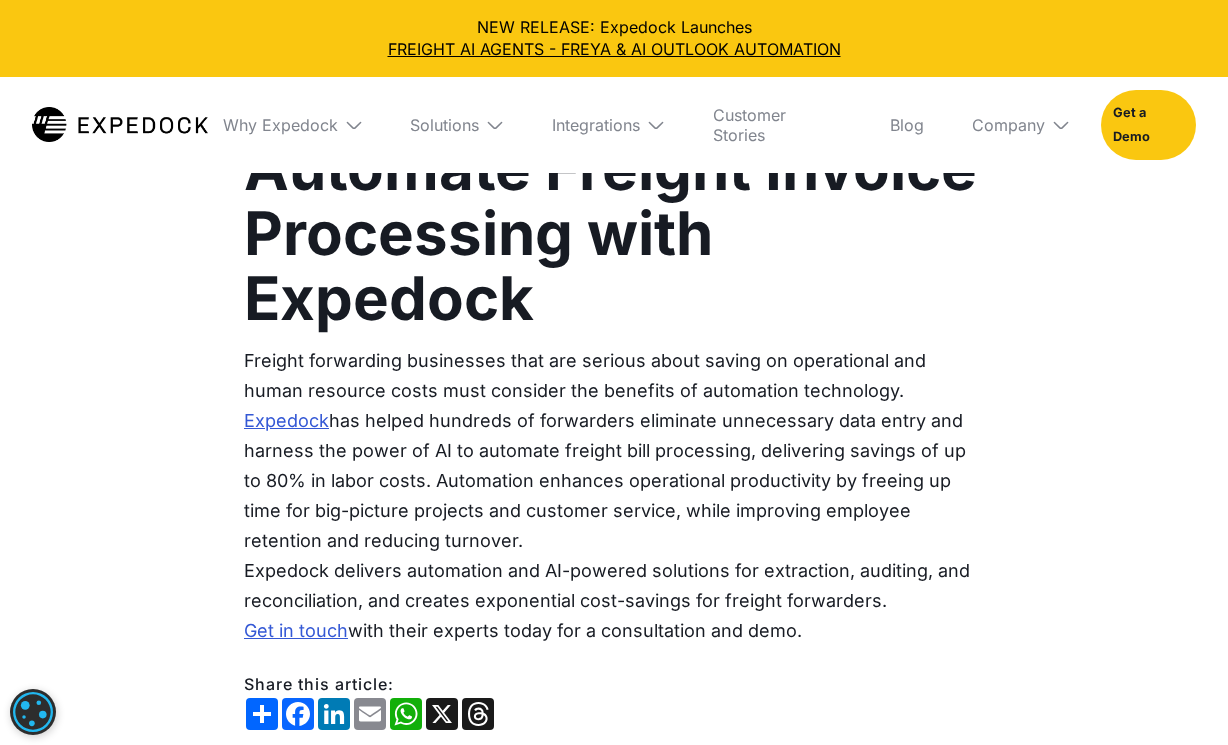 scroll, scrollTop: 6067, scrollLeft: 0, axis: vertical 